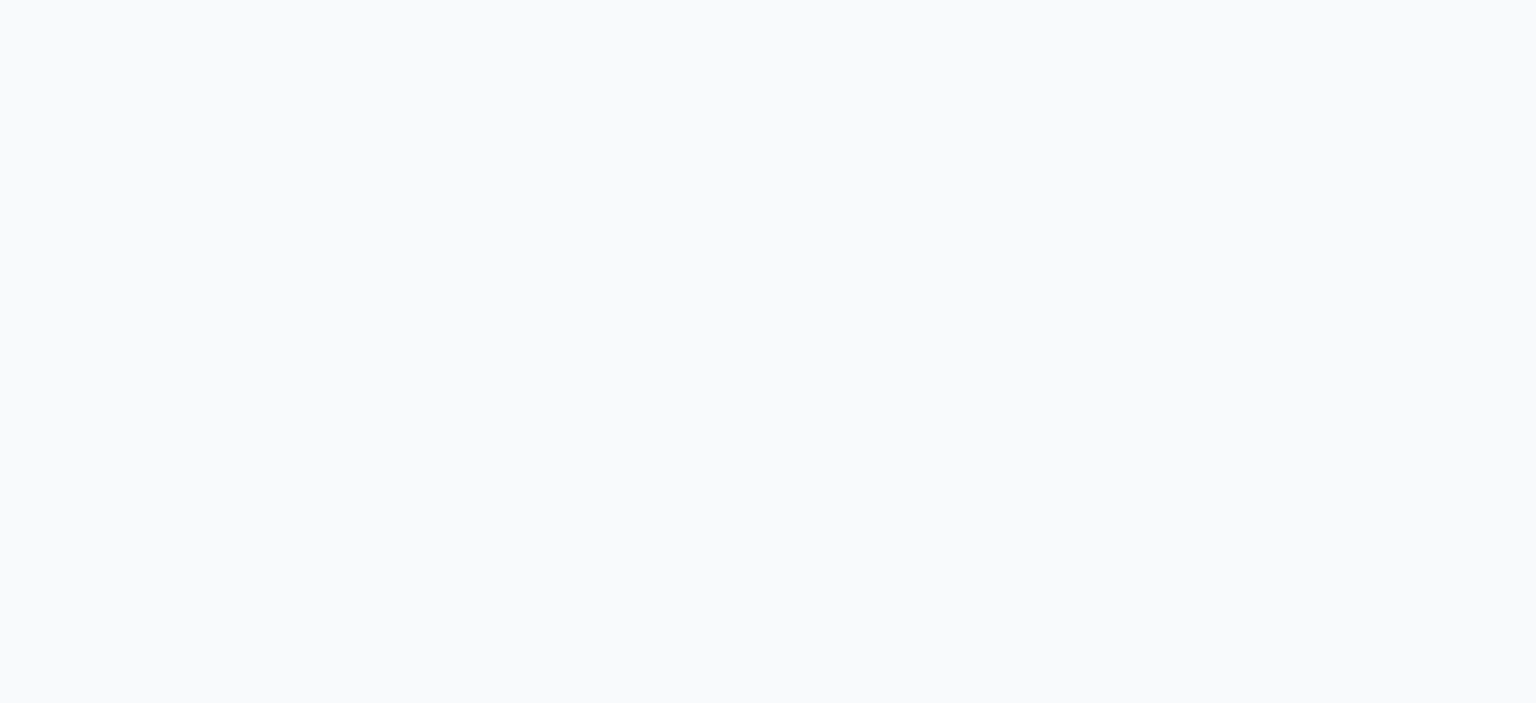 scroll, scrollTop: 0, scrollLeft: 0, axis: both 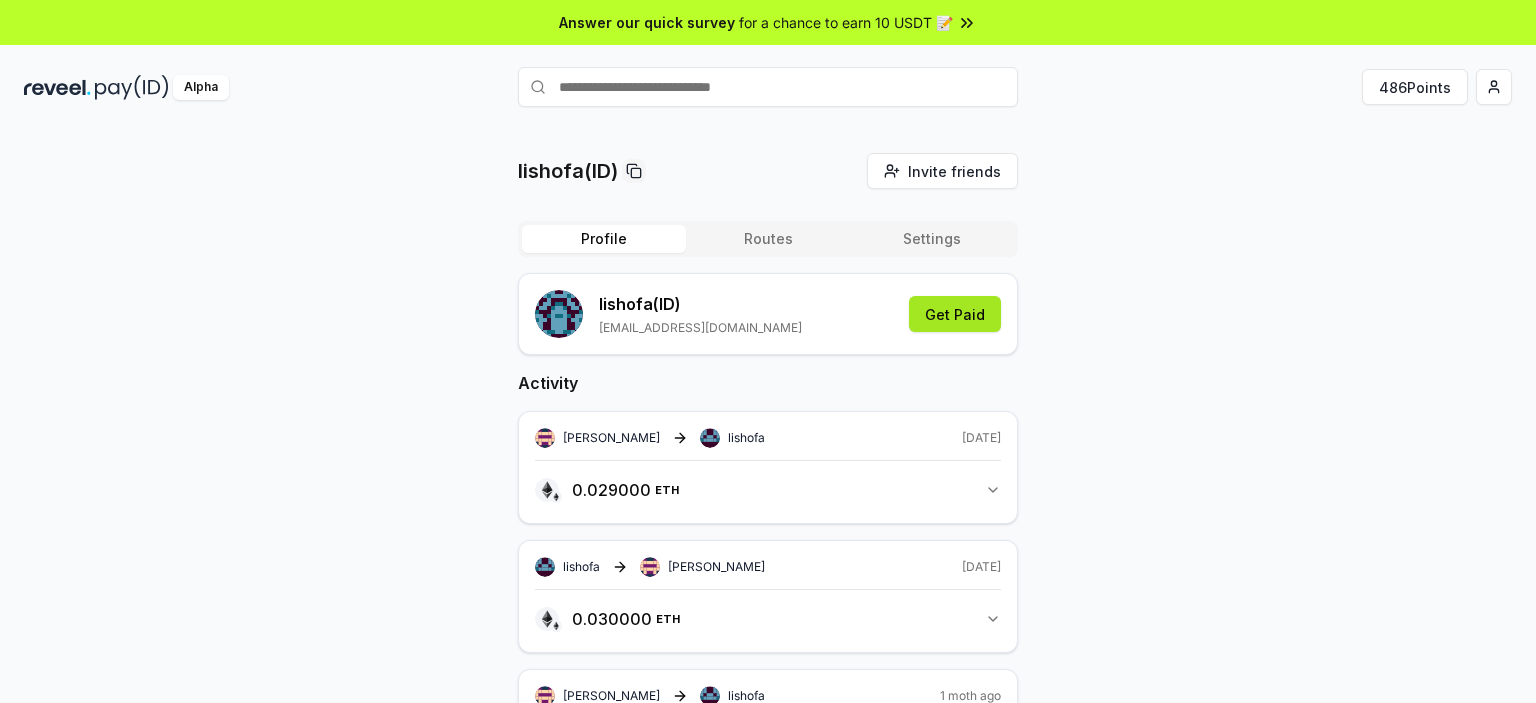 click on "Get Paid" at bounding box center [955, 314] 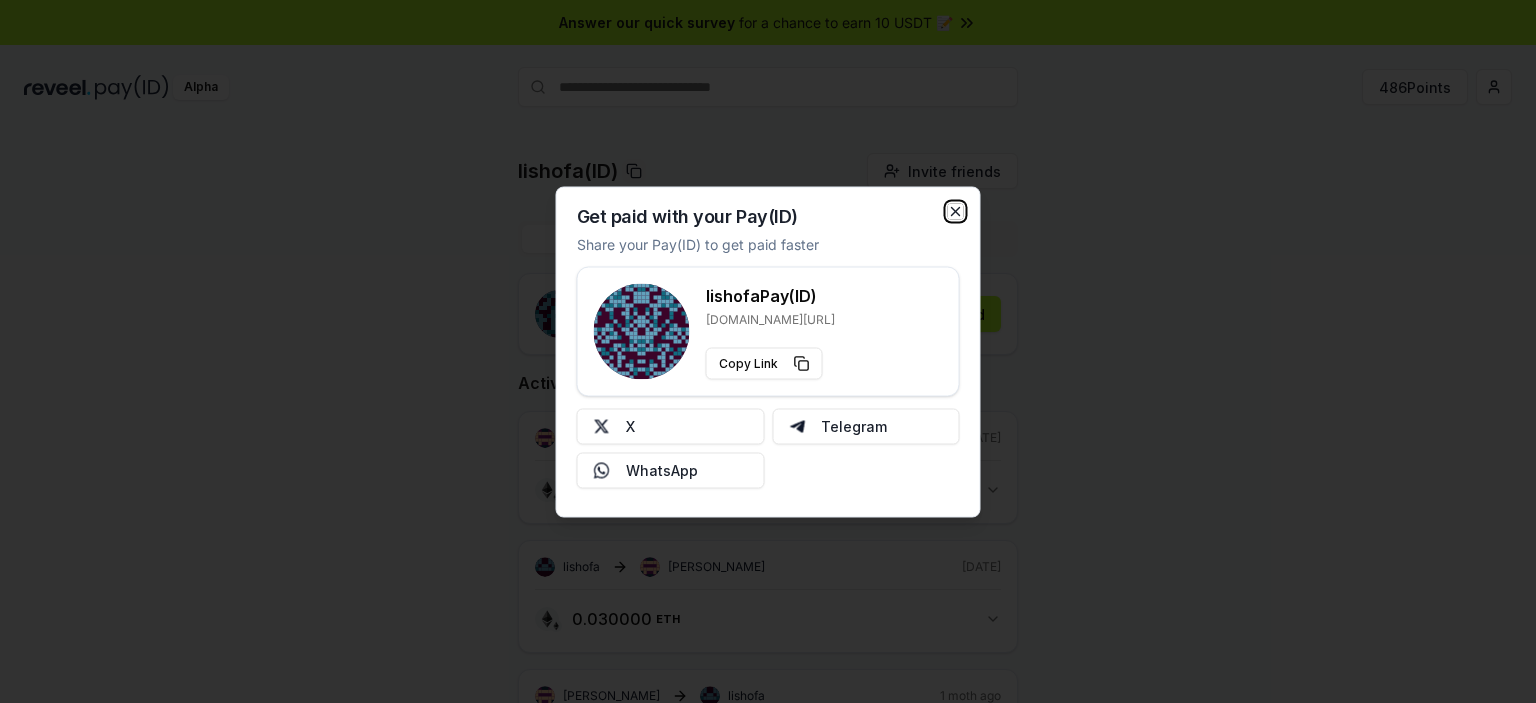 click 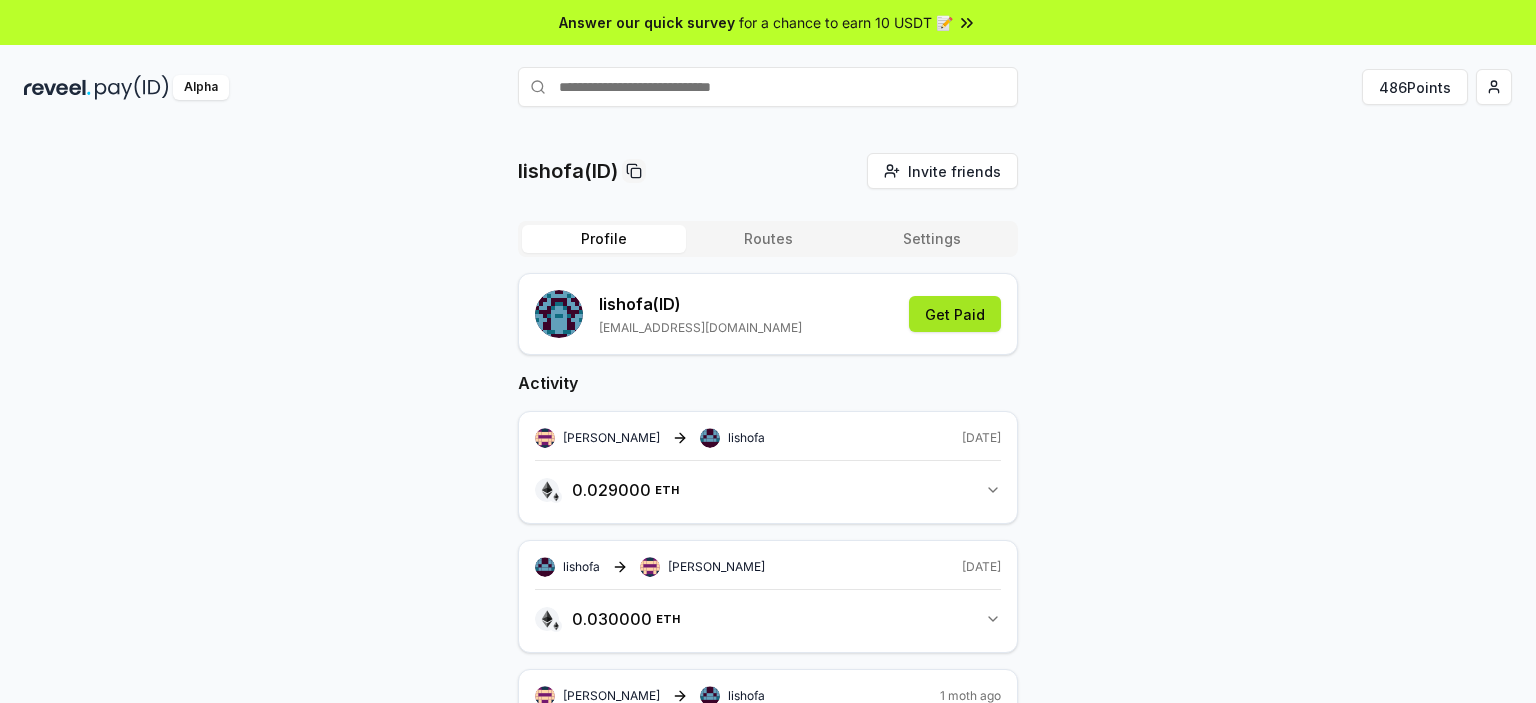 click on "Get Paid" at bounding box center (955, 314) 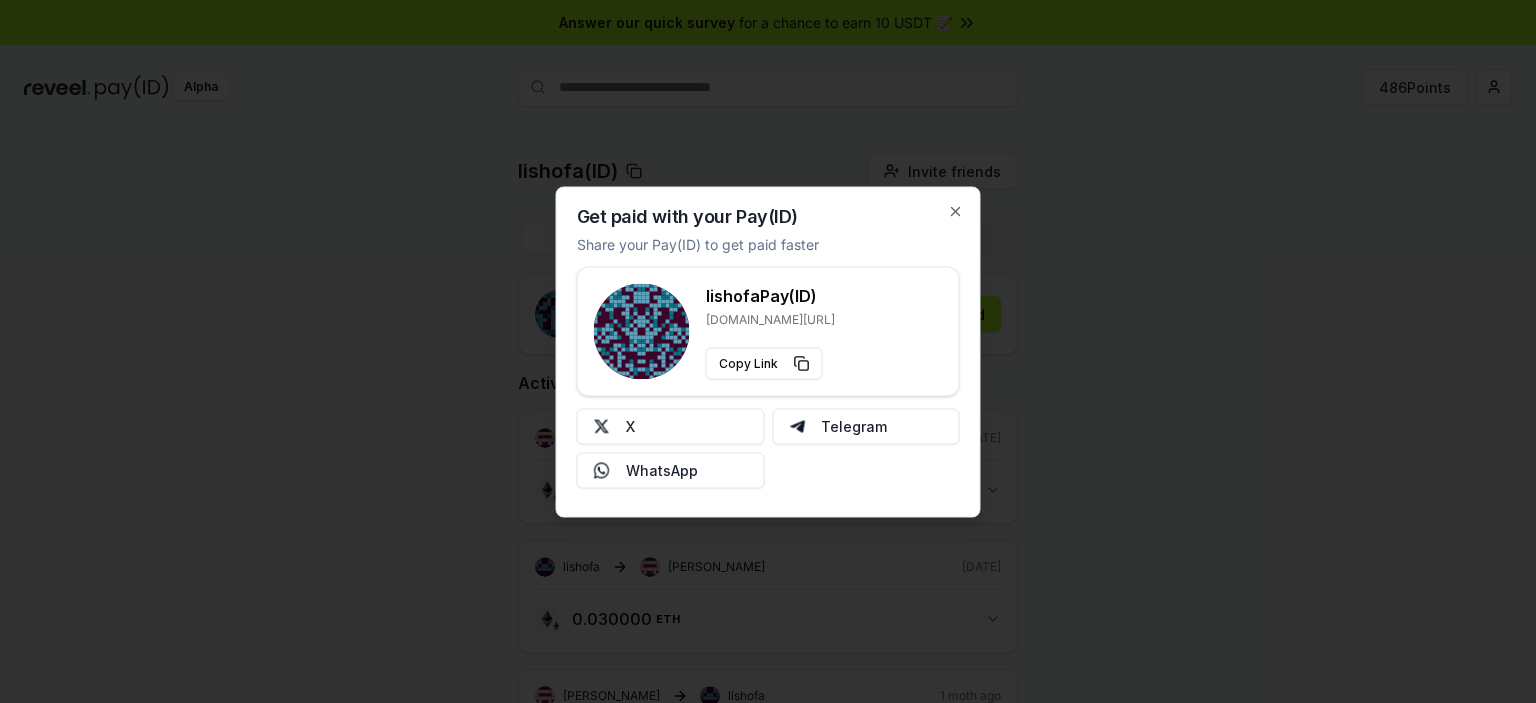click on "Get paid with your Pay(ID) Share your Pay(ID) to get paid faster lishofa  Pay(ID) reveel.id/pay/lishofa Copy Link X Telegram WhatsApp Close" at bounding box center [768, 351] 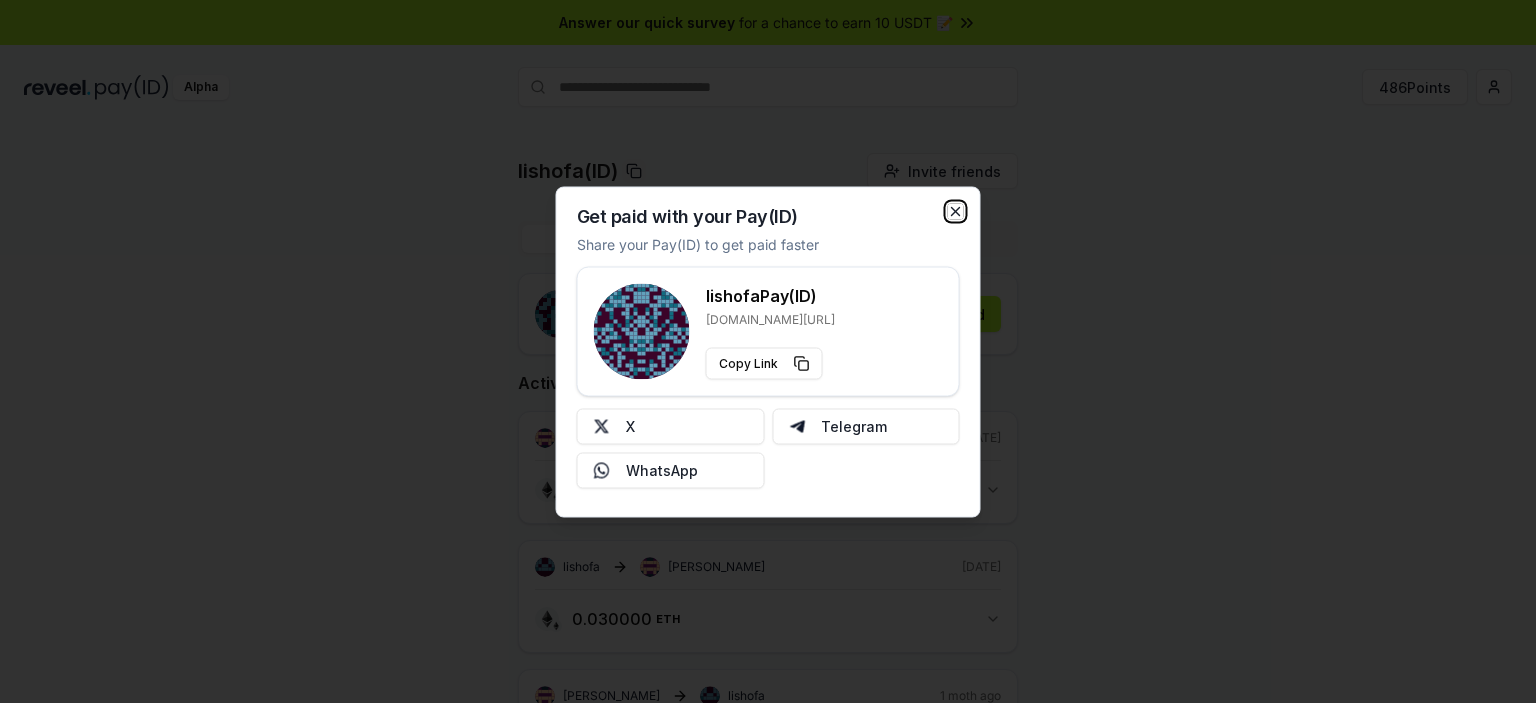 click 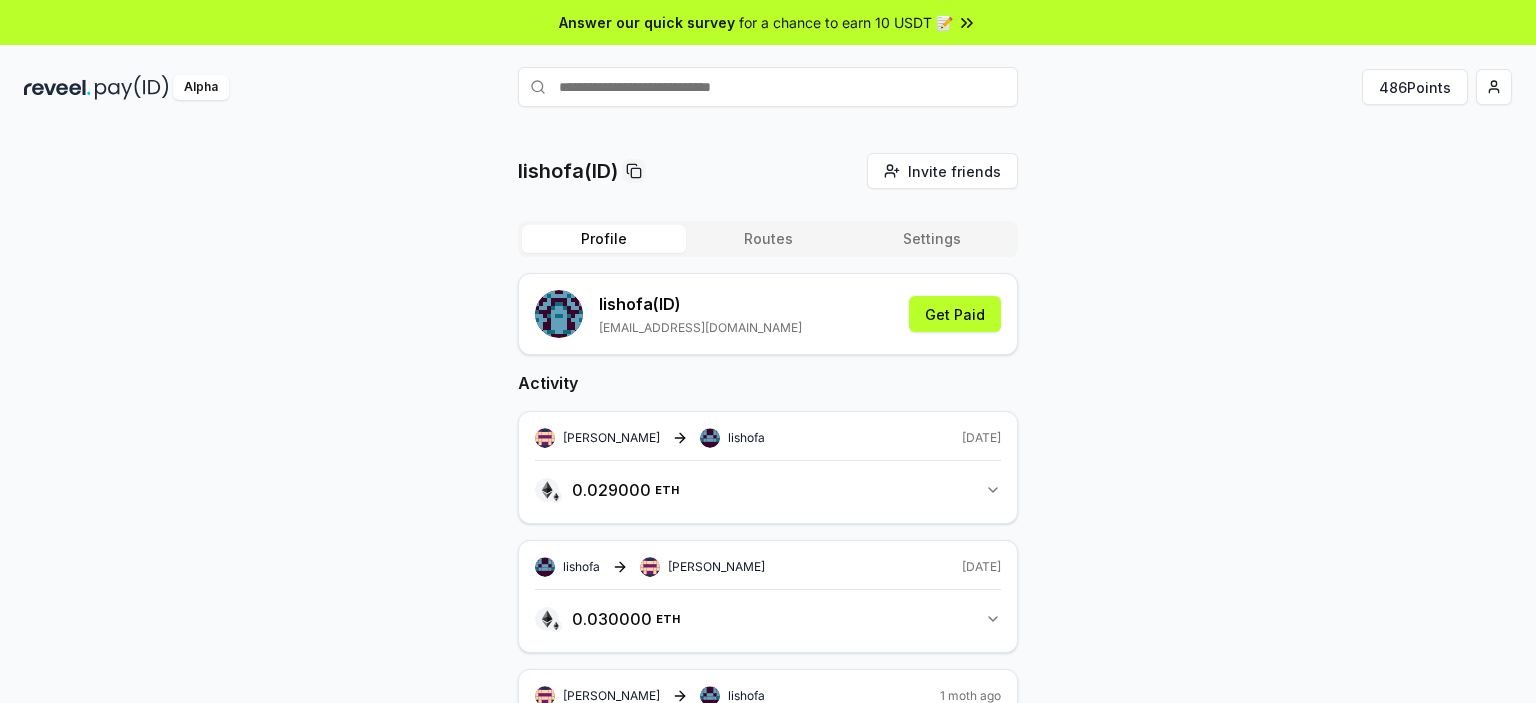 click at bounding box center (768, 87) 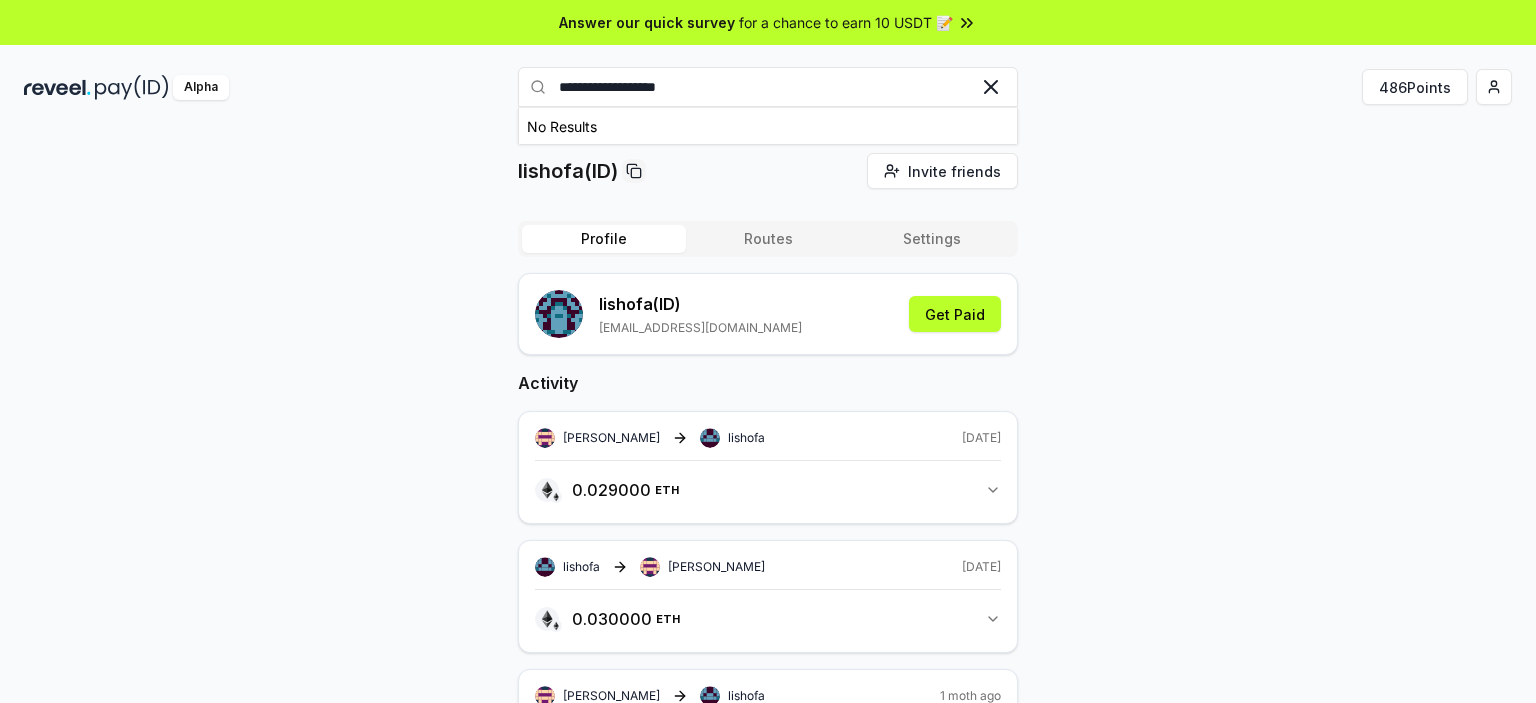 drag, startPoint x: 736, startPoint y: 92, endPoint x: 510, endPoint y: 130, distance: 229.17242 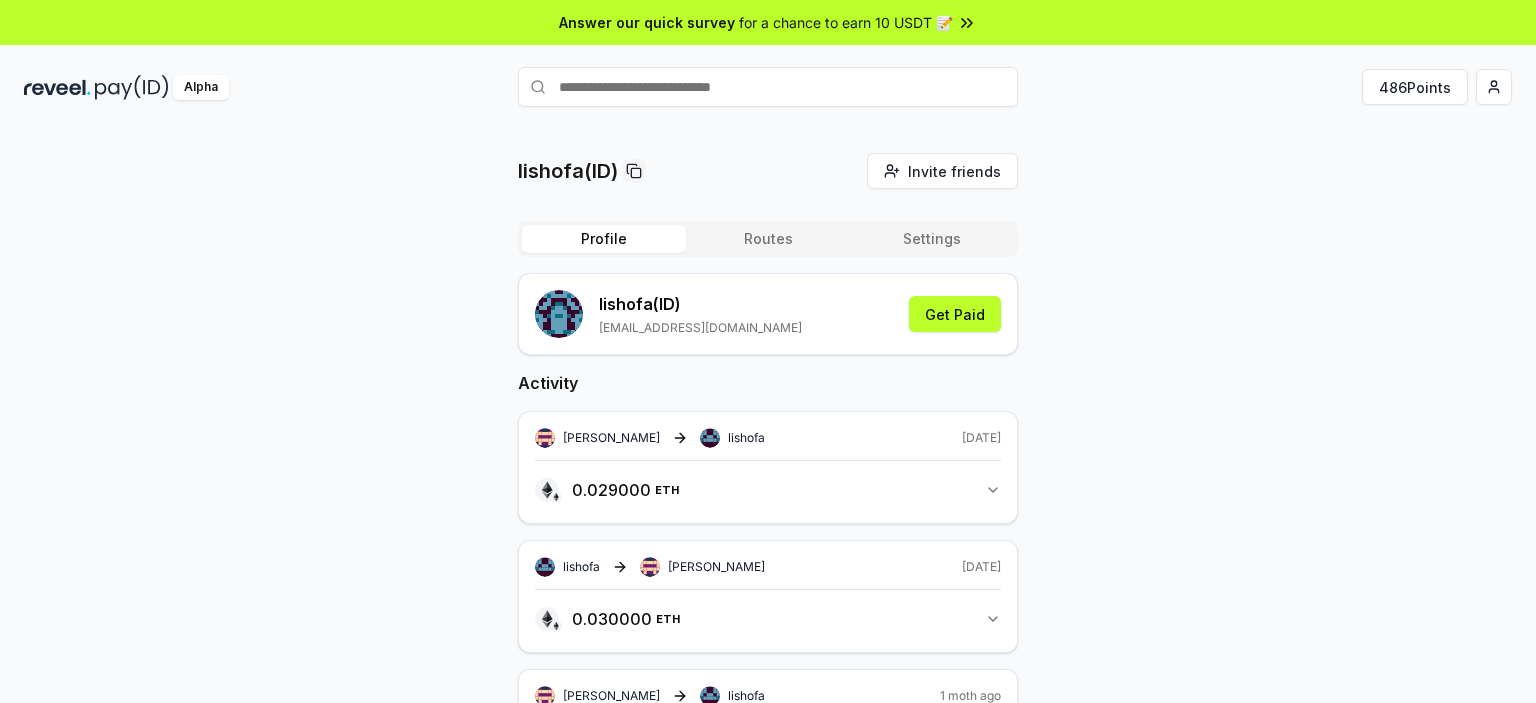 paste on "**********" 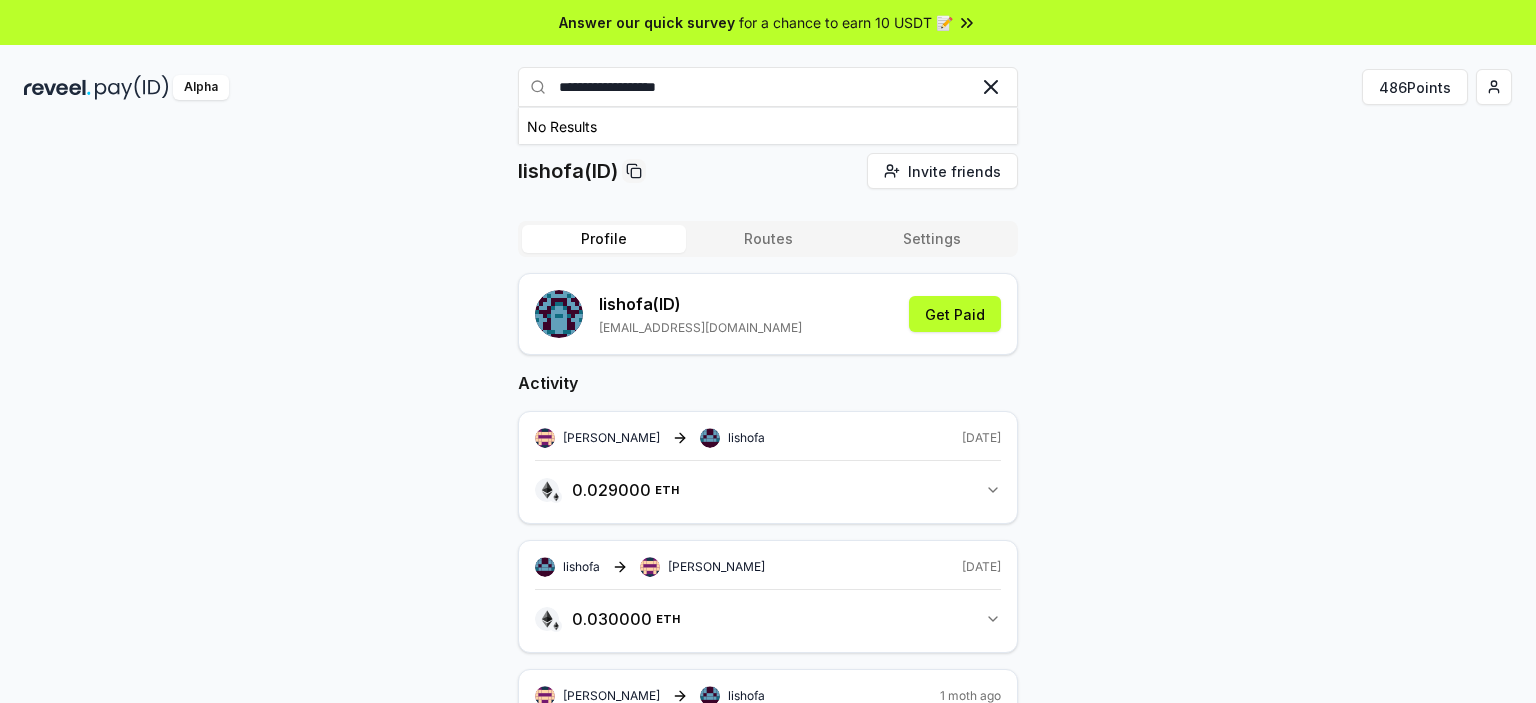 drag, startPoint x: 707, startPoint y: 95, endPoint x: 436, endPoint y: 107, distance: 271.26556 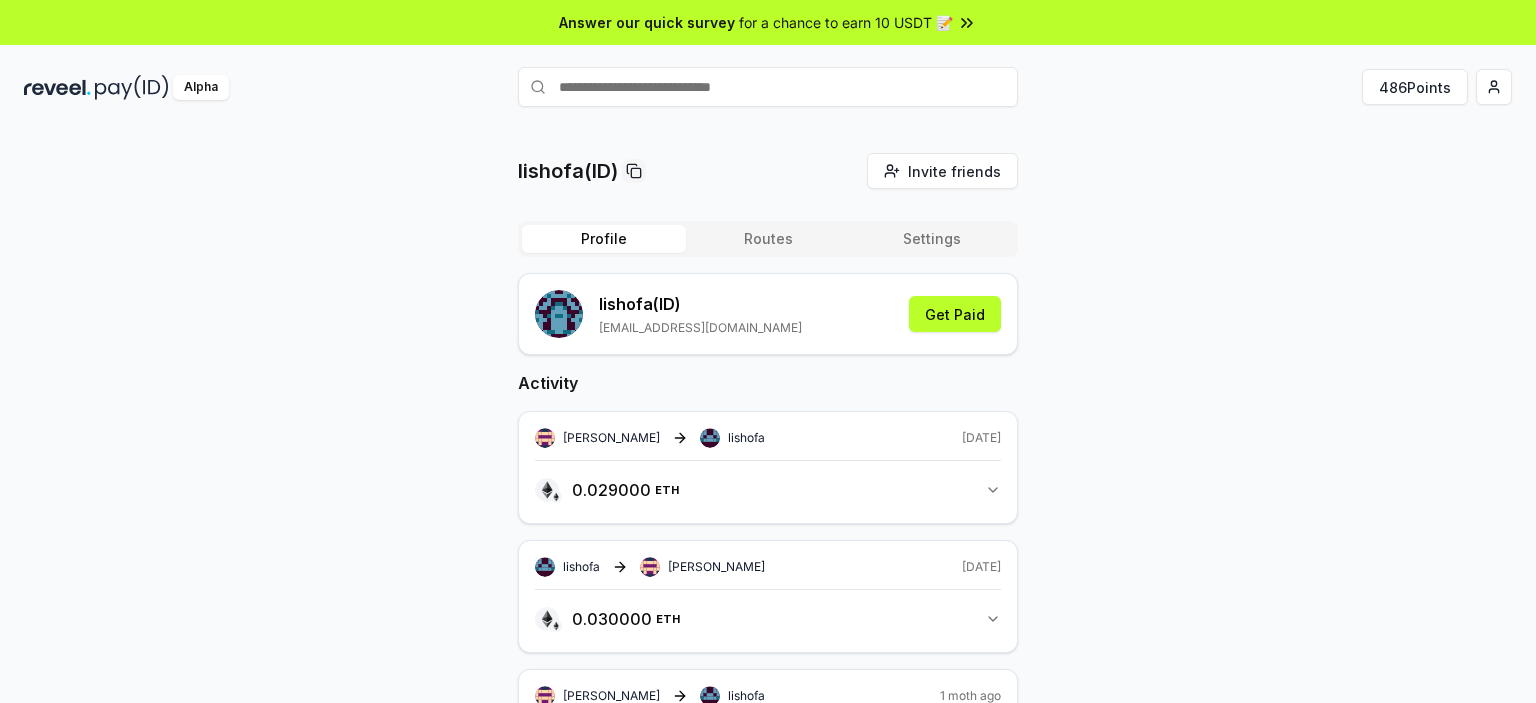 click at bounding box center (768, 87) 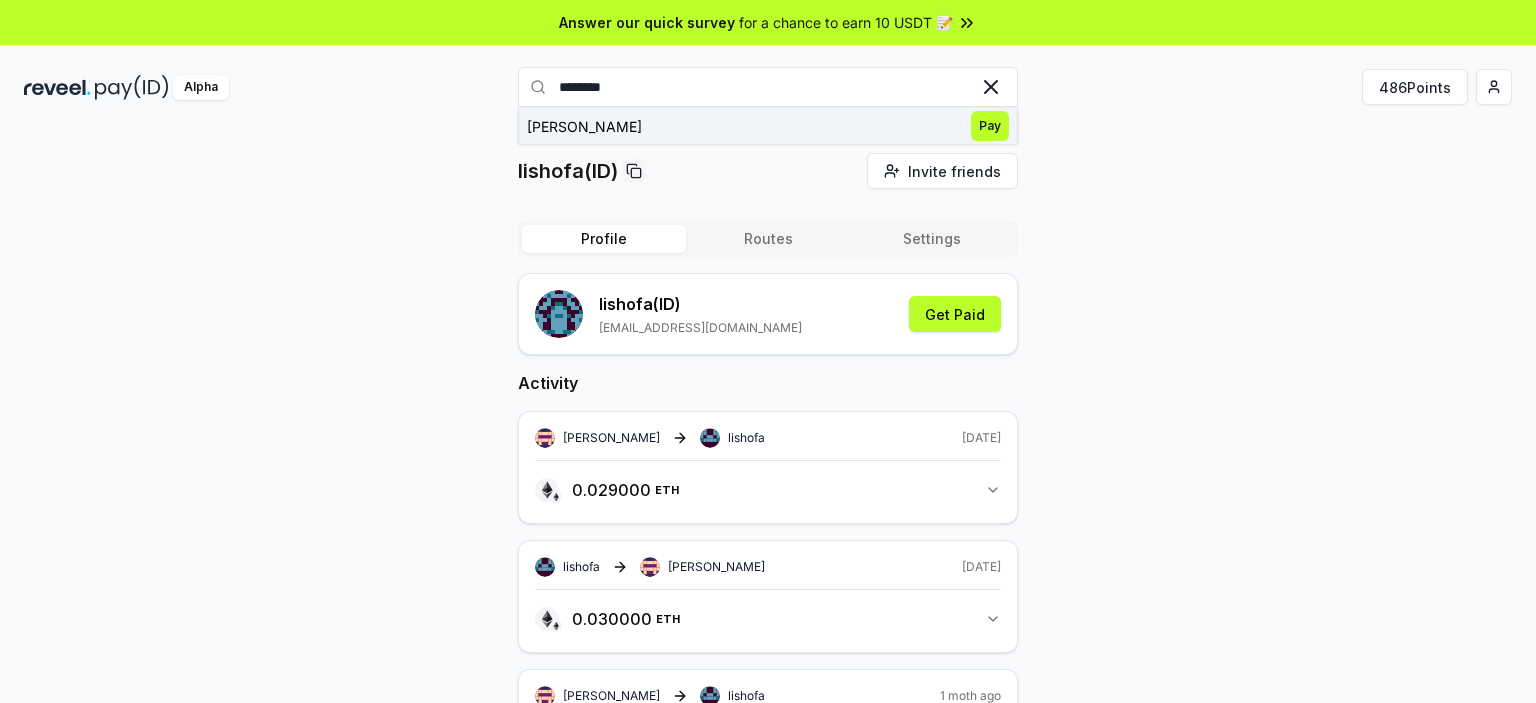 type on "********" 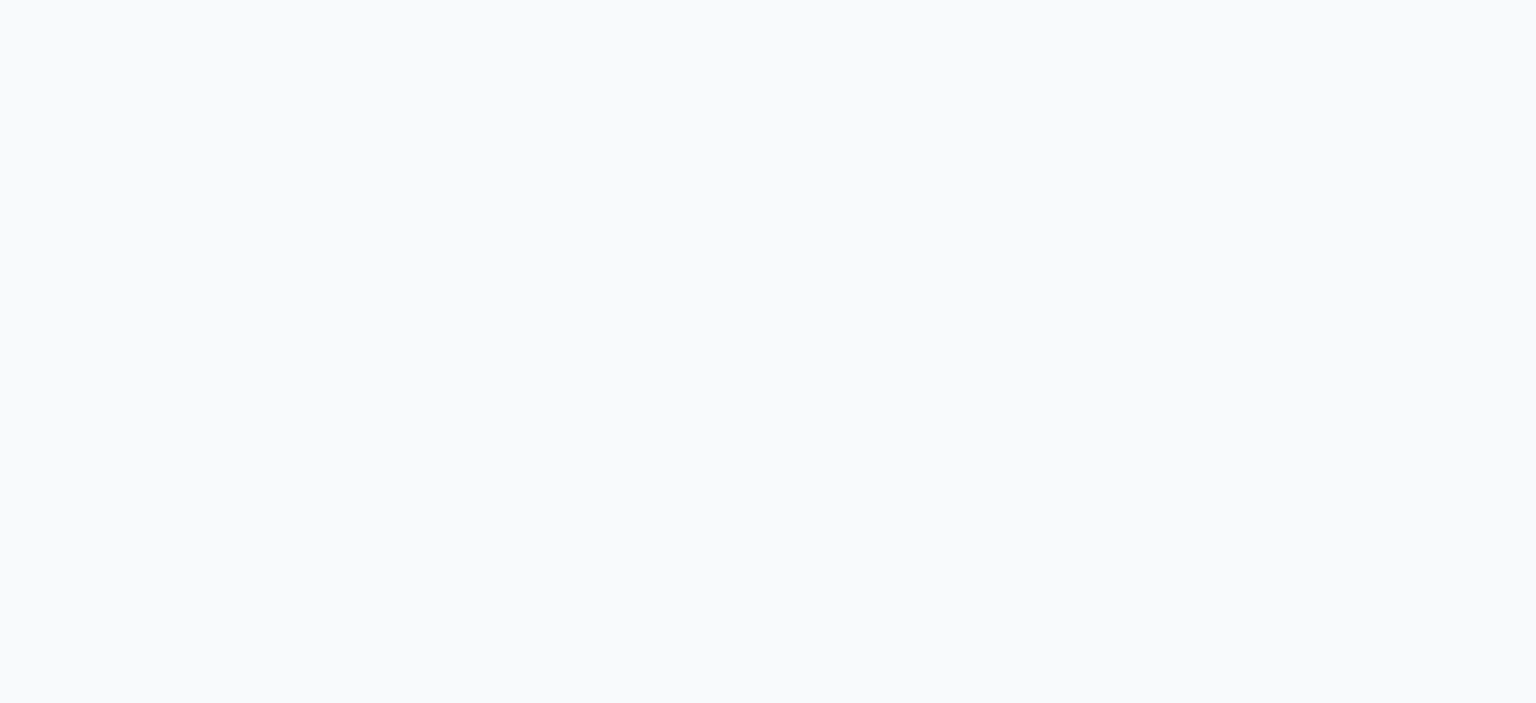 scroll, scrollTop: 0, scrollLeft: 0, axis: both 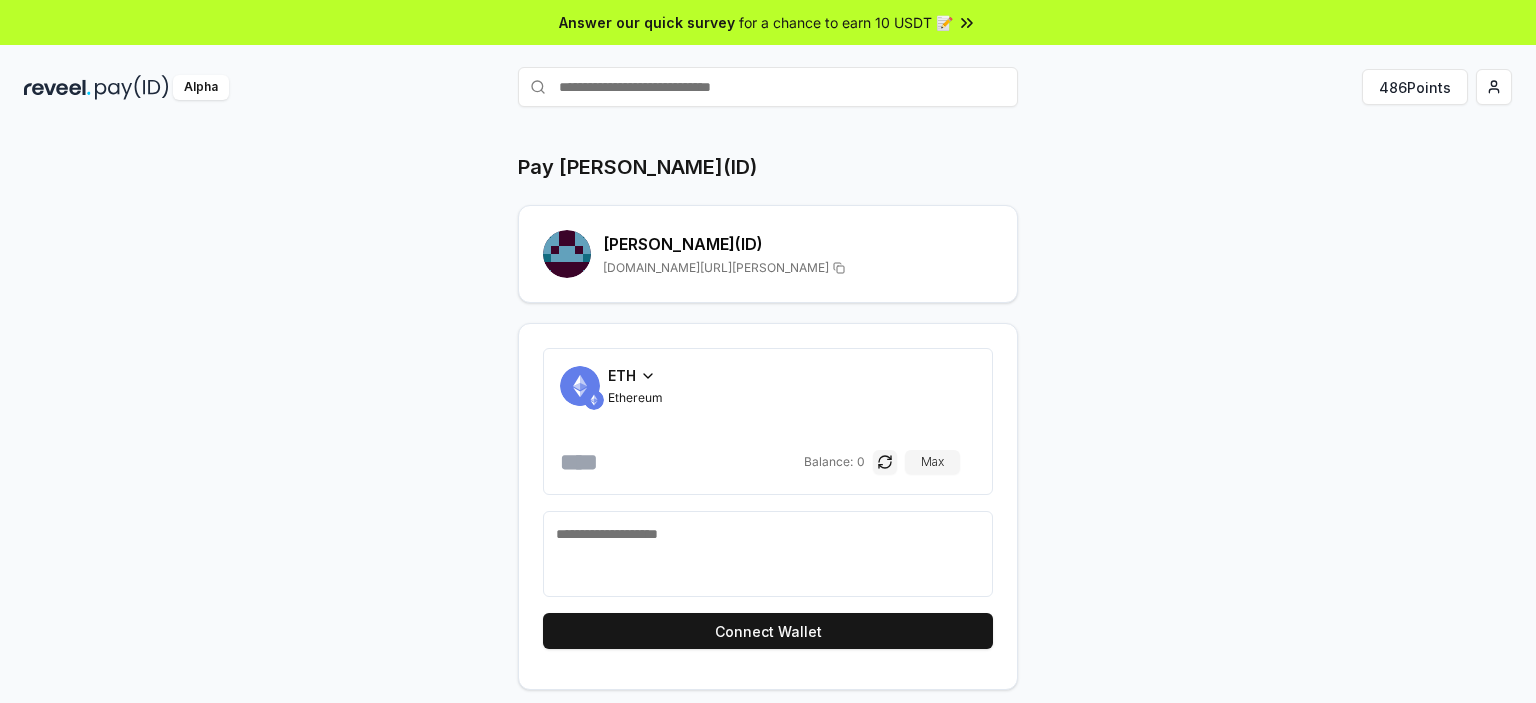 click 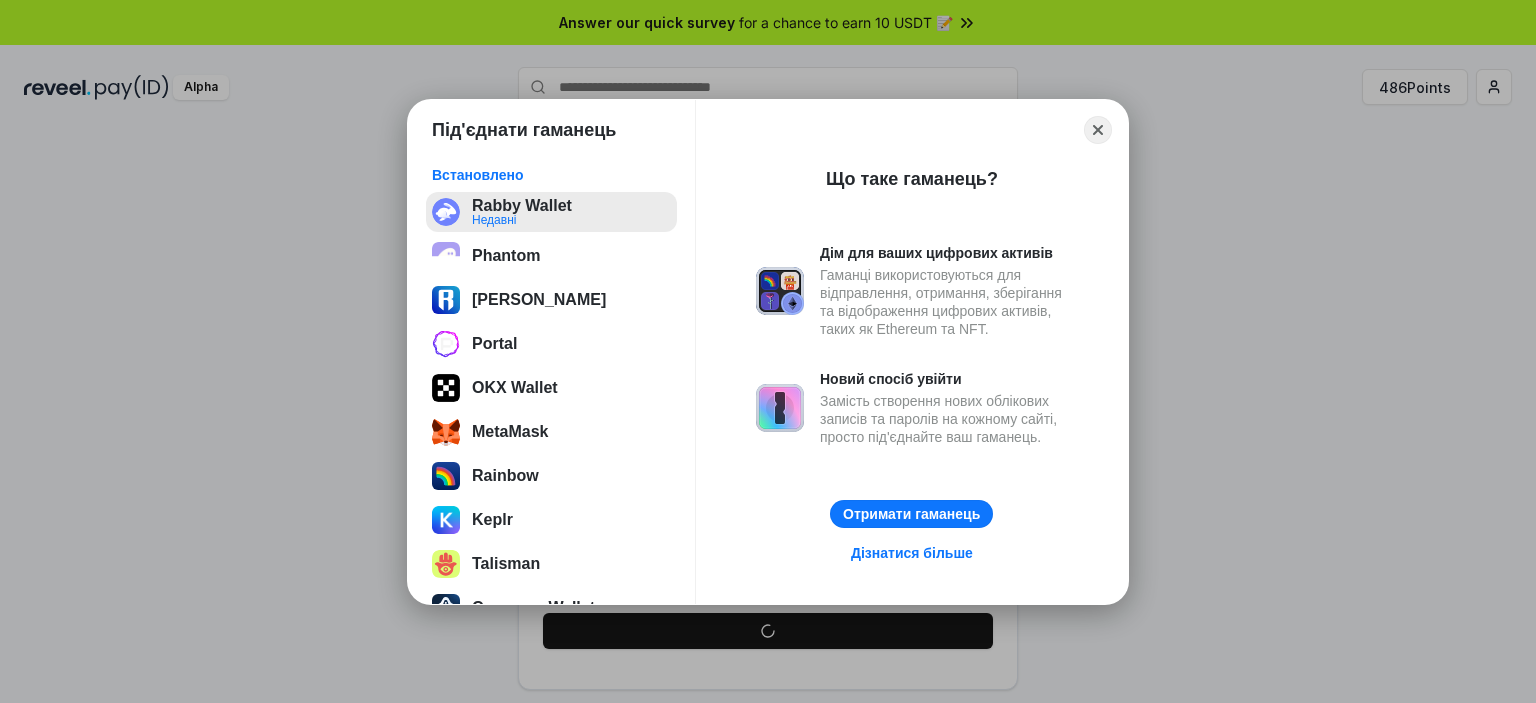click on "Rabby Wallet Недавні" at bounding box center [551, 212] 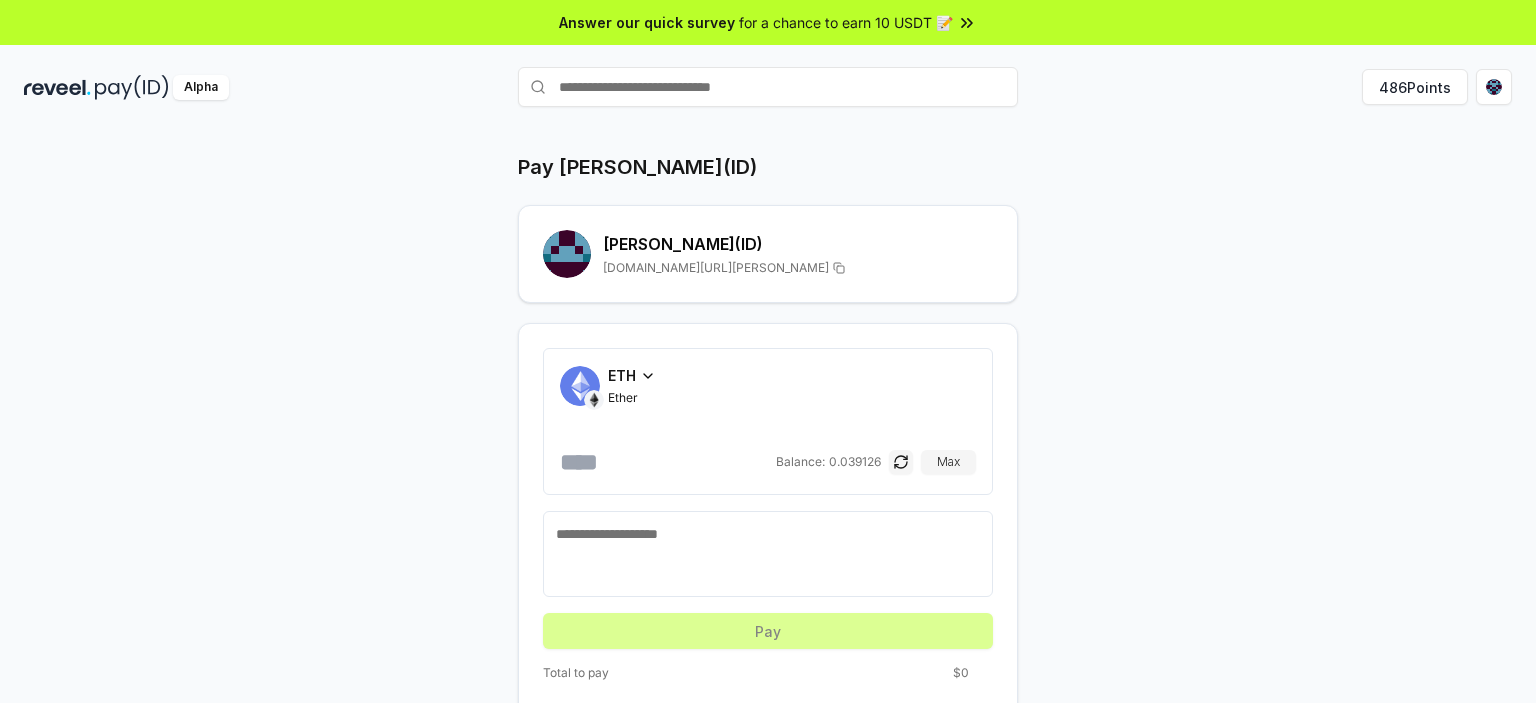 click 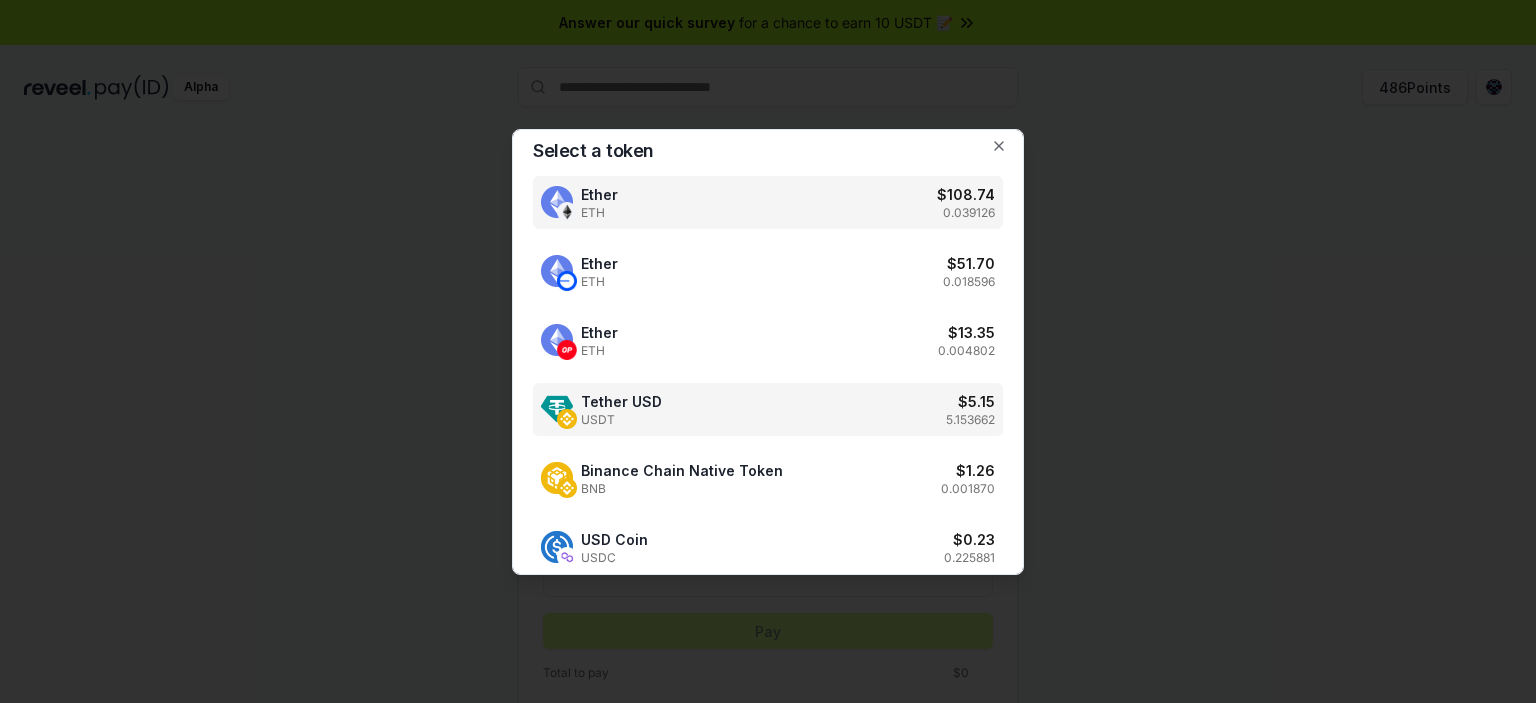 scroll, scrollTop: 0, scrollLeft: 0, axis: both 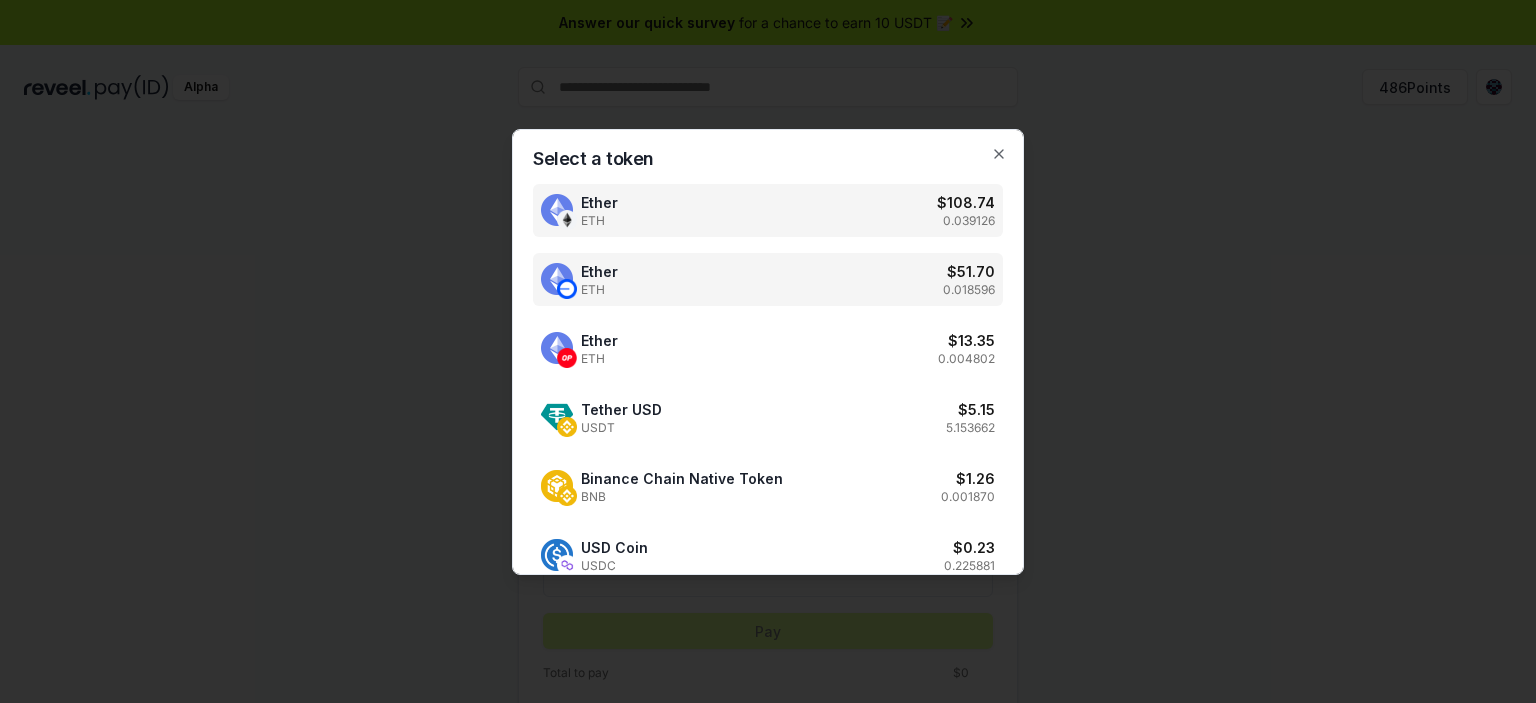 click on "Ether ETH $ 51.70 0.018596" at bounding box center (768, 279) 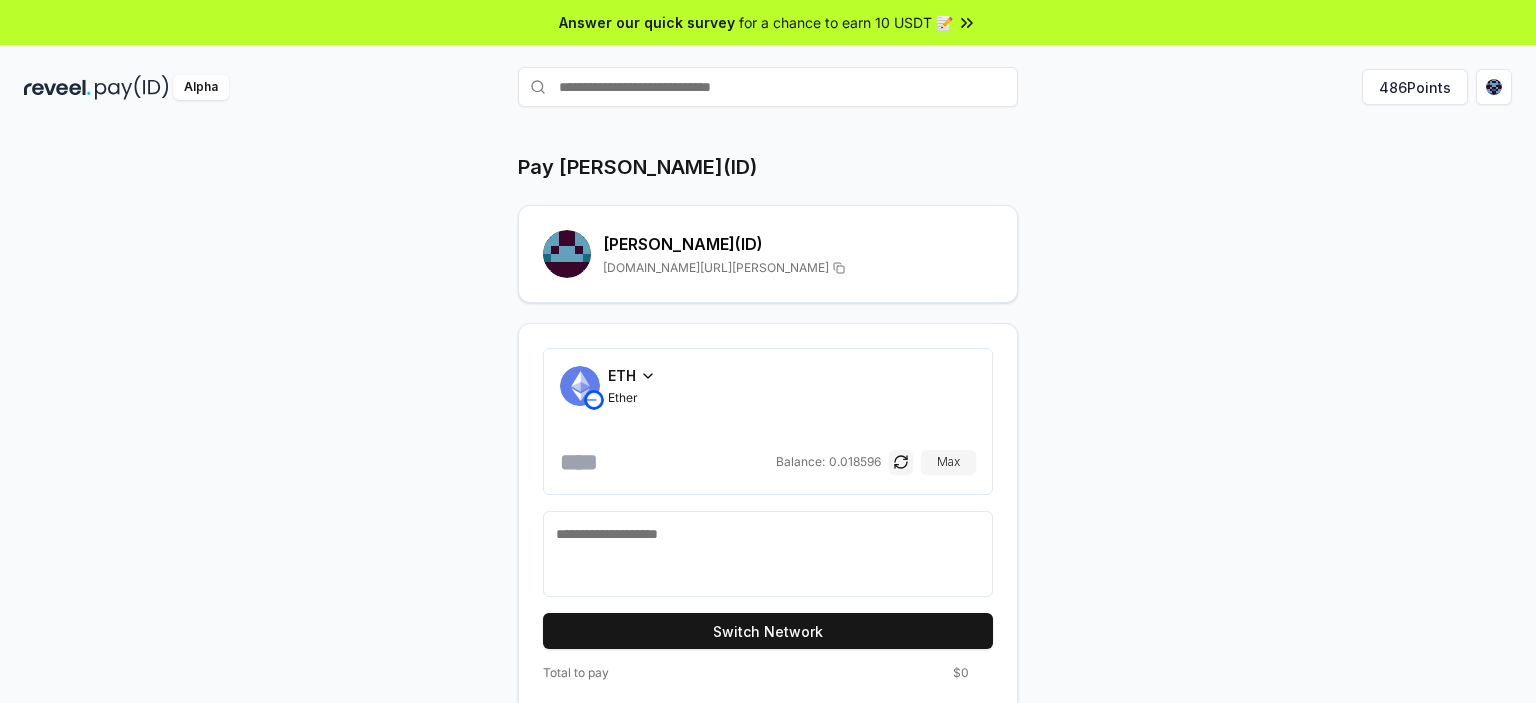 drag, startPoint x: 1421, startPoint y: 265, endPoint x: 1361, endPoint y: 285, distance: 63.245552 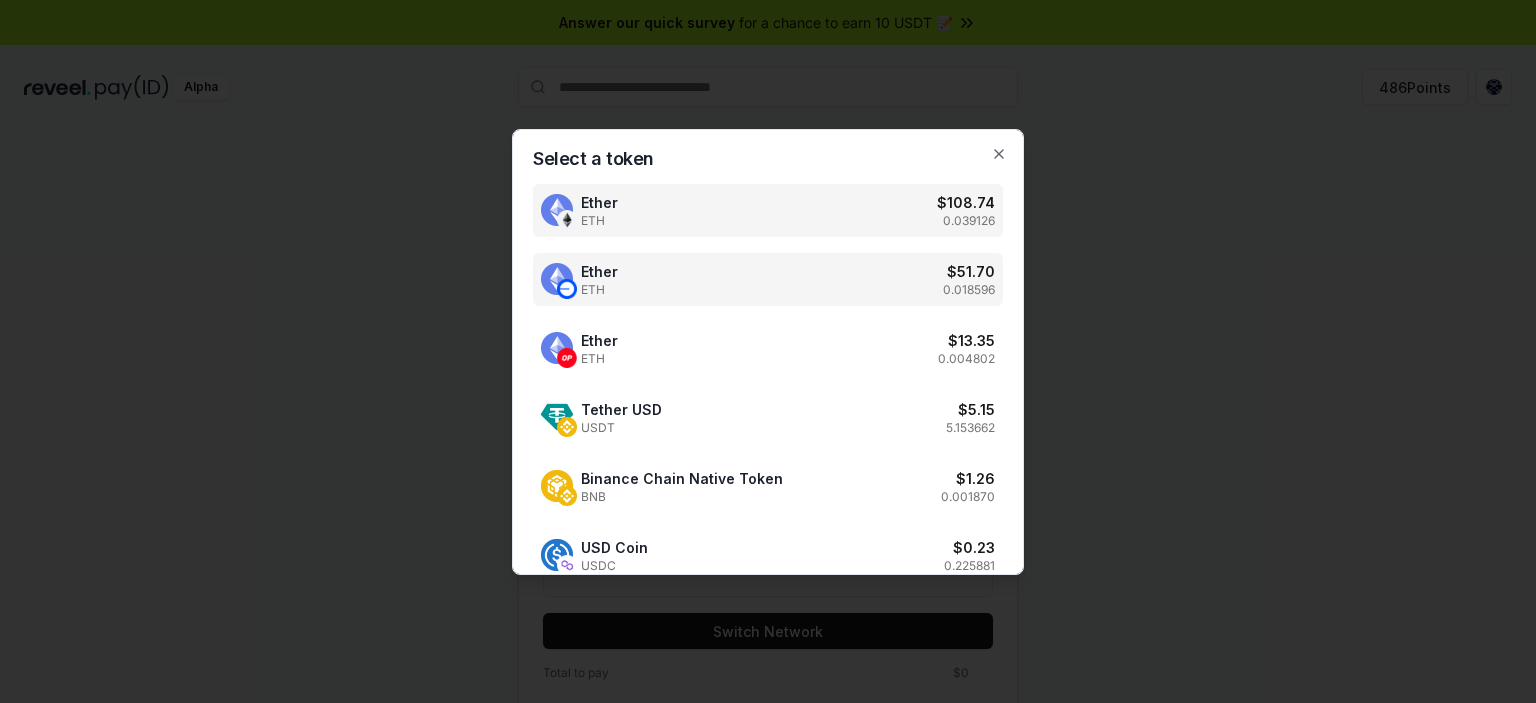 click on "Ether ETH $ 108.74 0.039126" at bounding box center [768, 210] 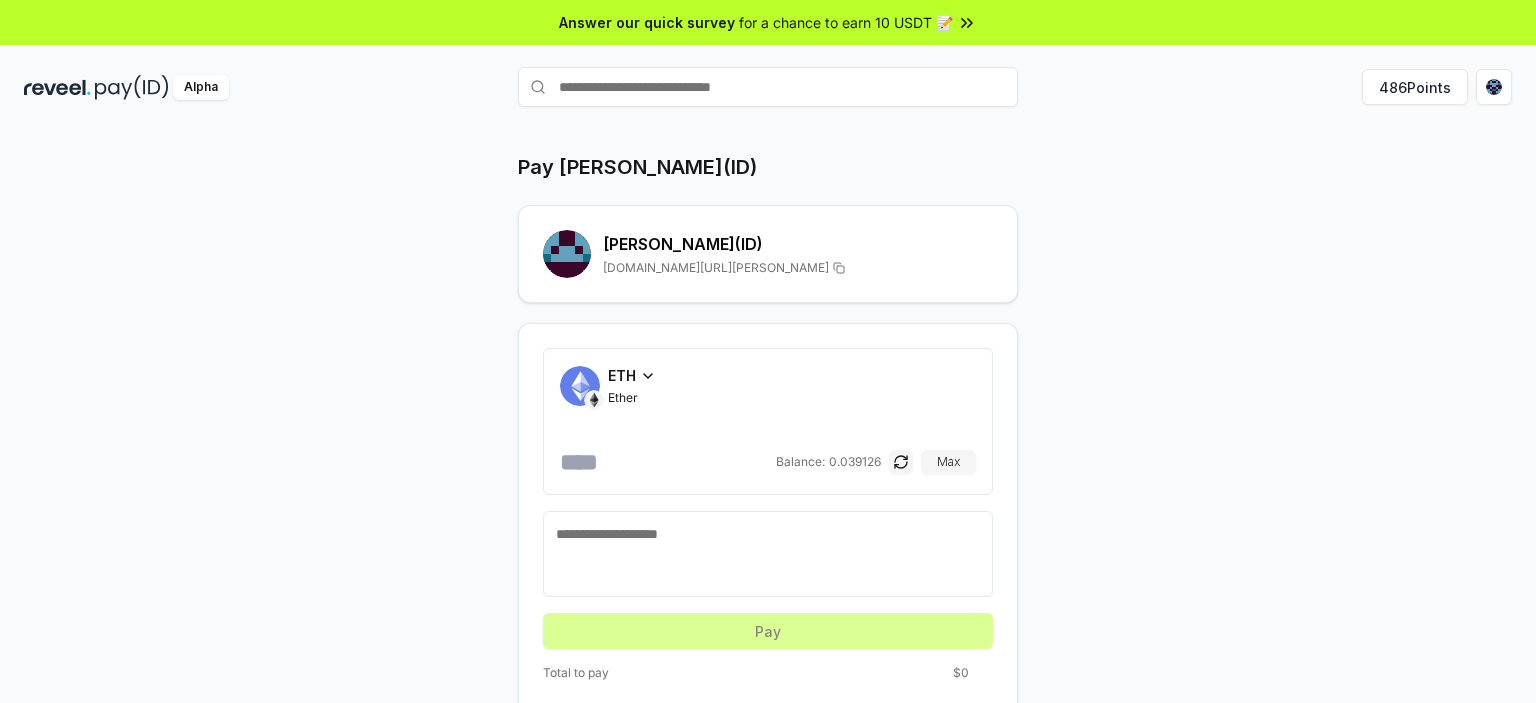 click at bounding box center (666, 462) 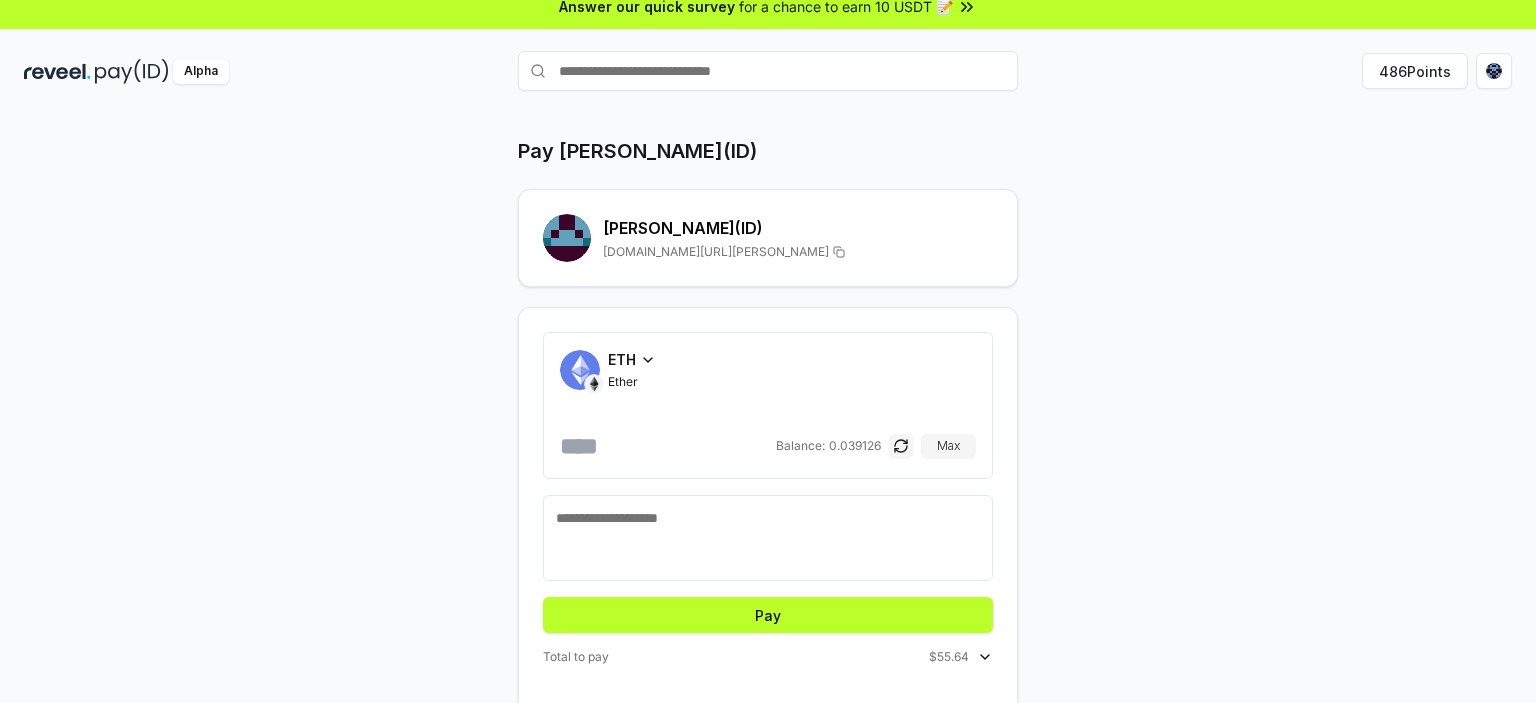 scroll, scrollTop: 56, scrollLeft: 0, axis: vertical 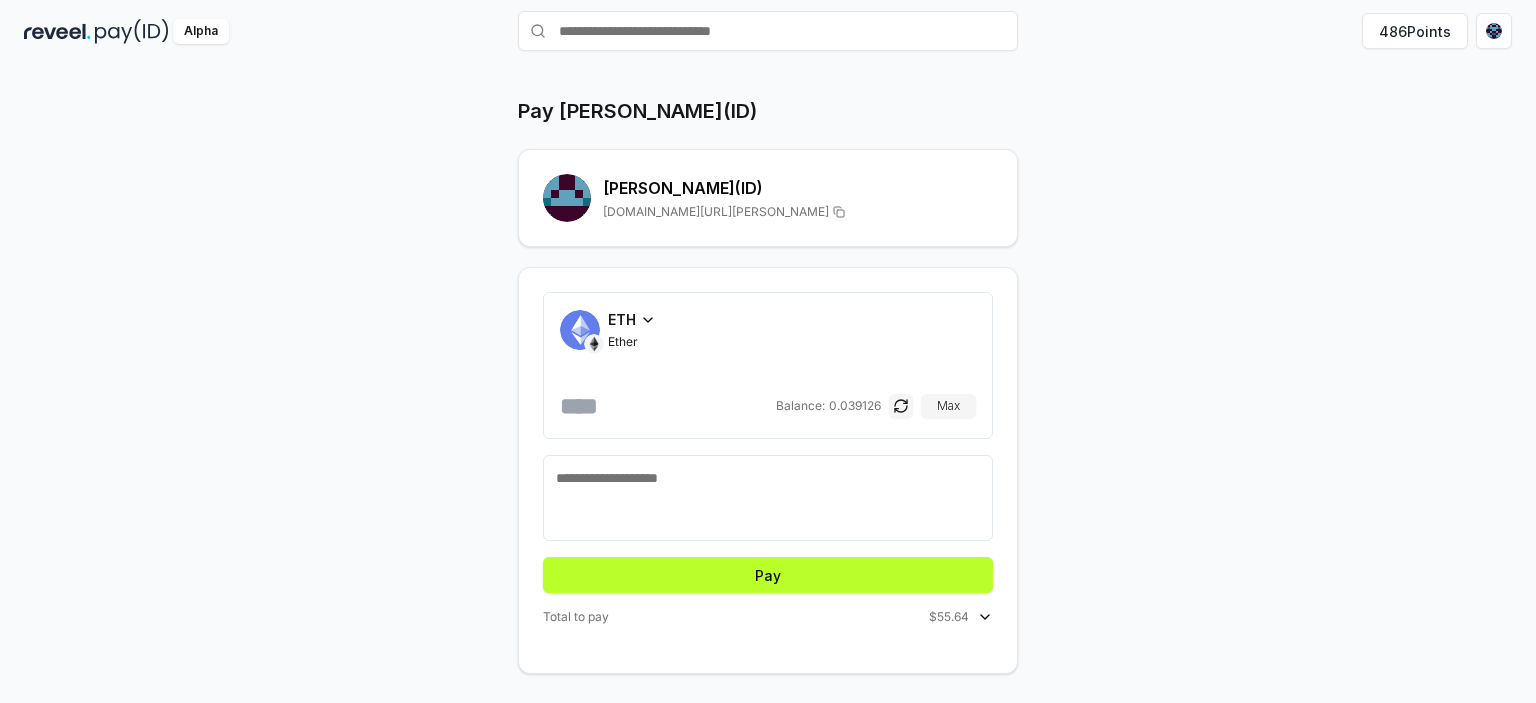 drag, startPoint x: 597, startPoint y: 404, endPoint x: 635, endPoint y: 404, distance: 38 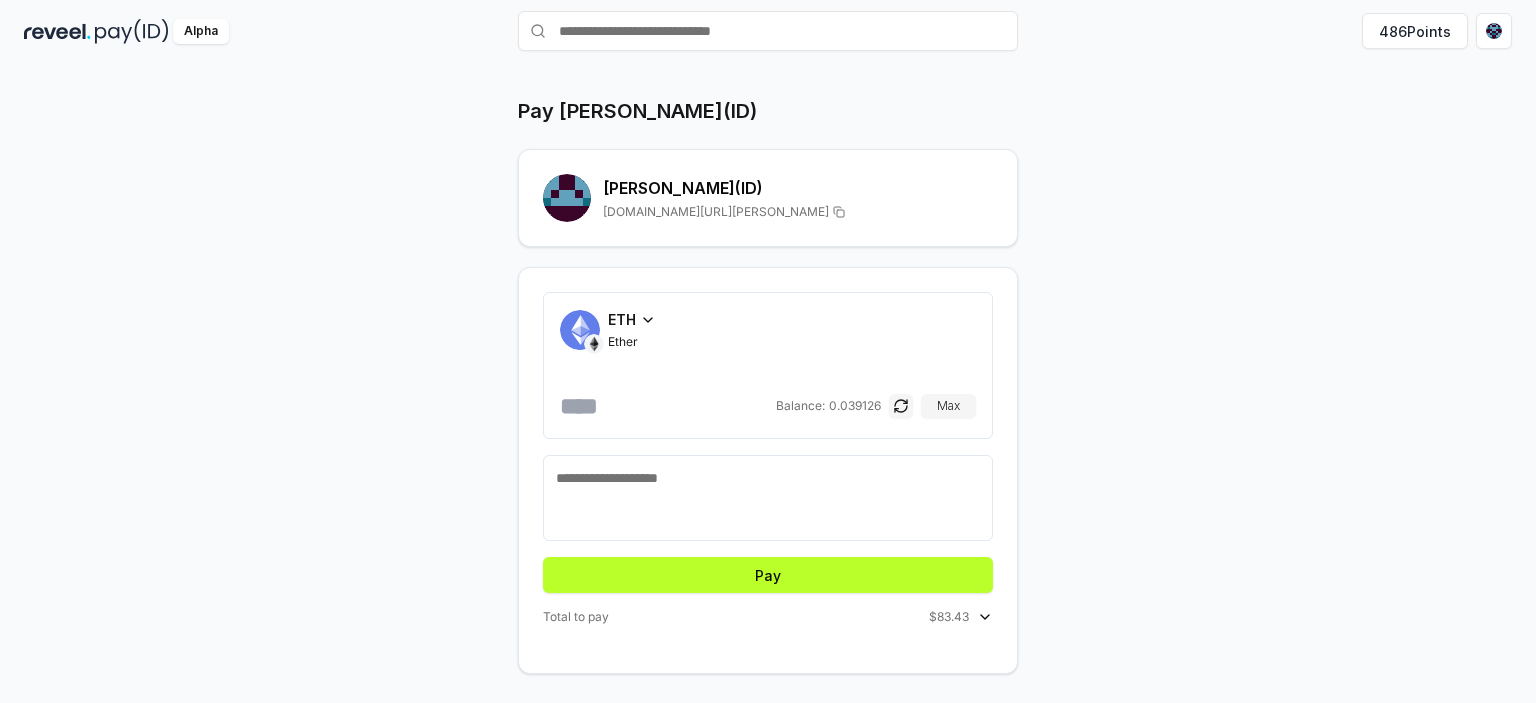 click 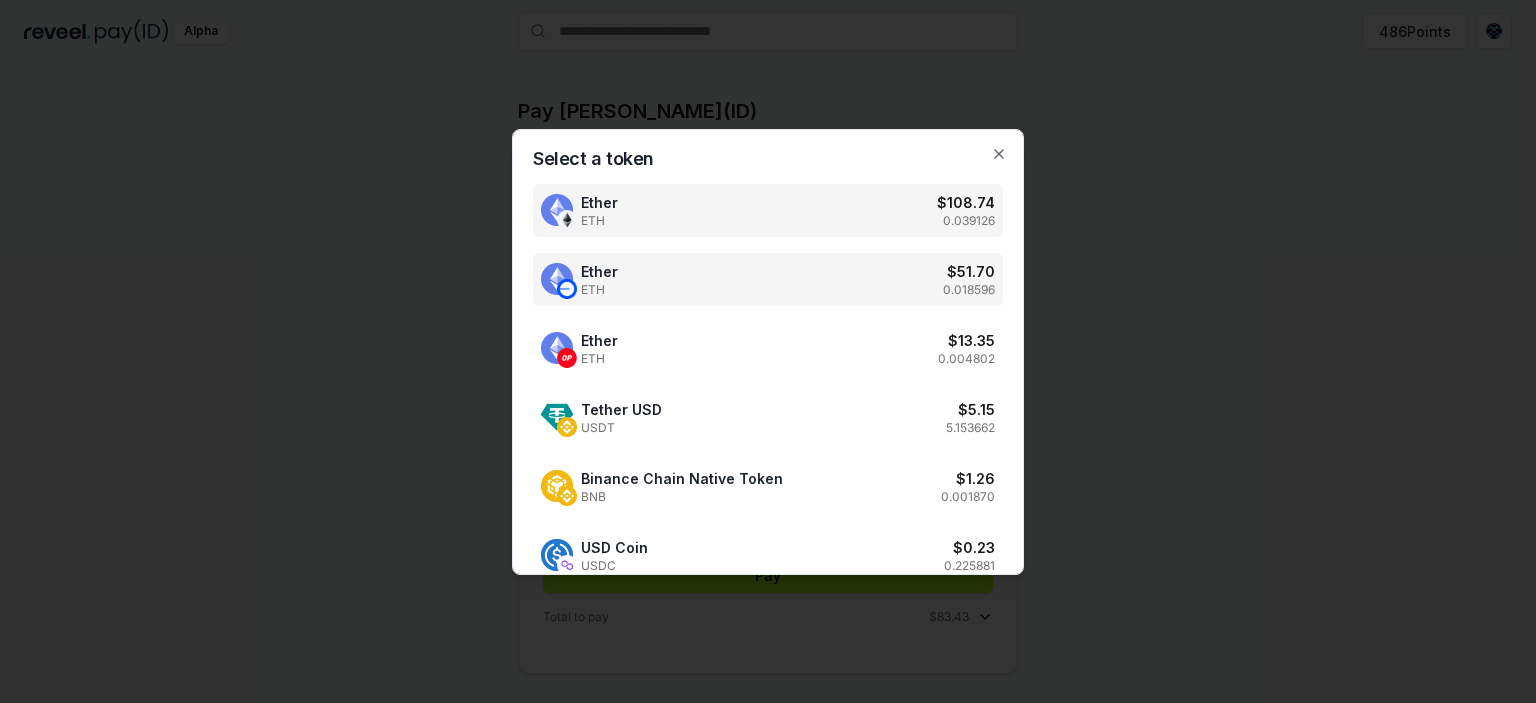 click on "Ether ETH $ 51.70 0.018596" at bounding box center [768, 279] 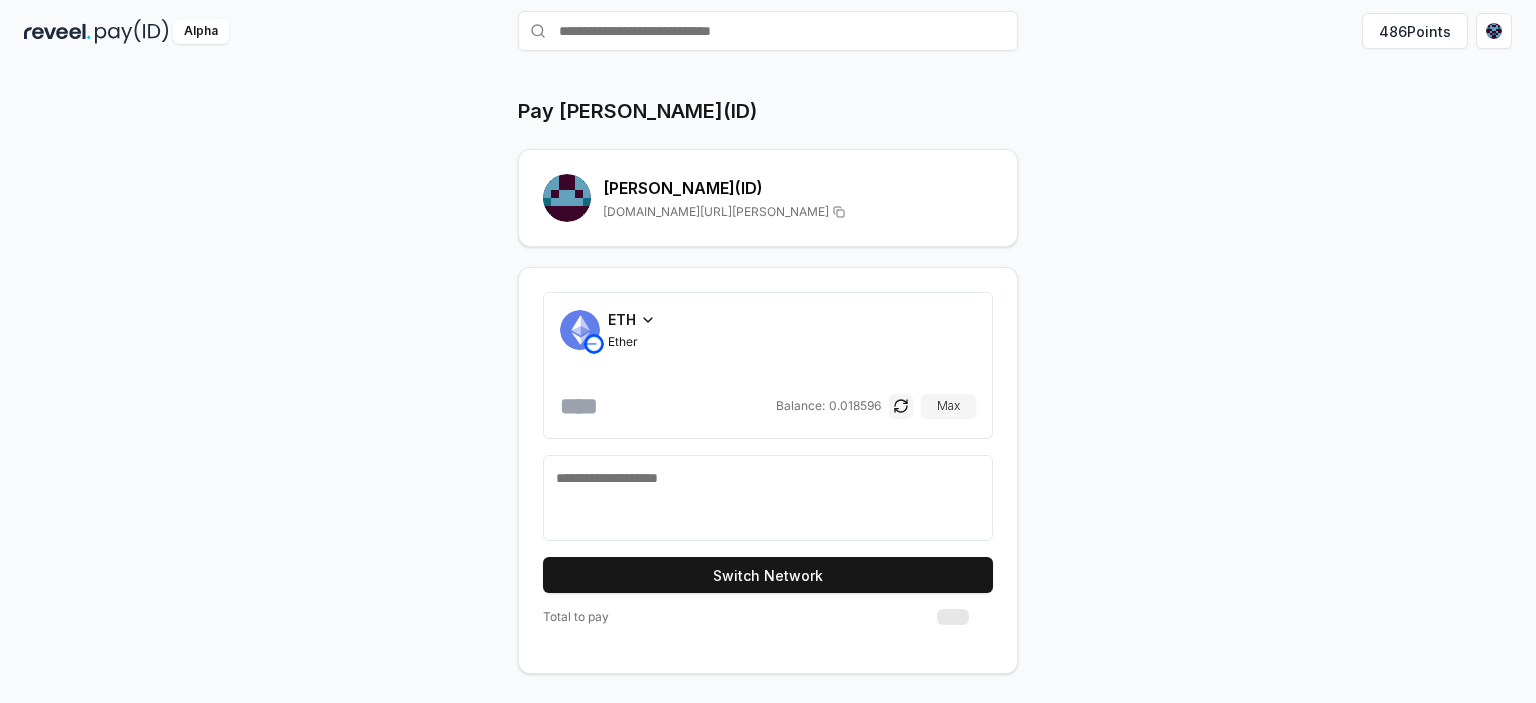 drag, startPoint x: 602, startPoint y: 406, endPoint x: 637, endPoint y: 399, distance: 35.69314 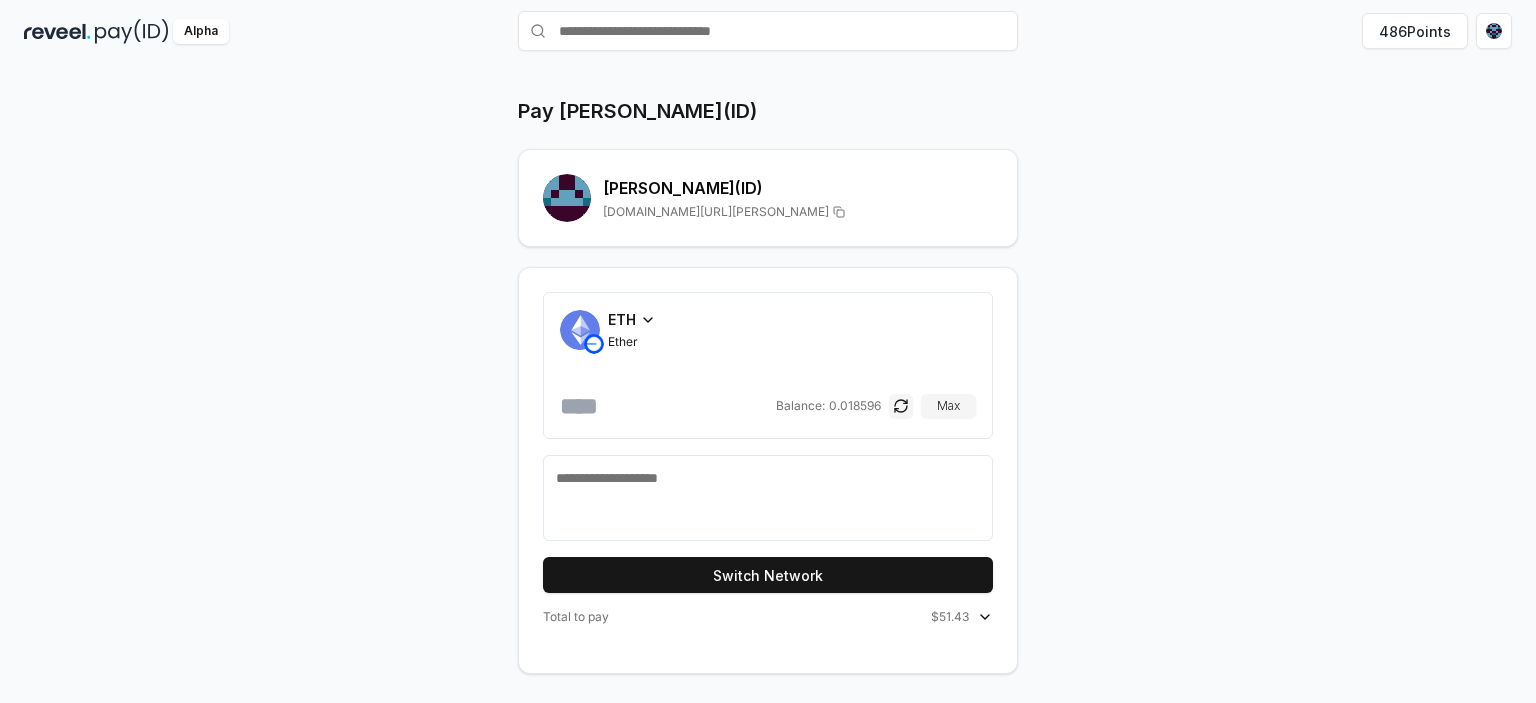 click on "ETH Ether" at bounding box center [632, 329] 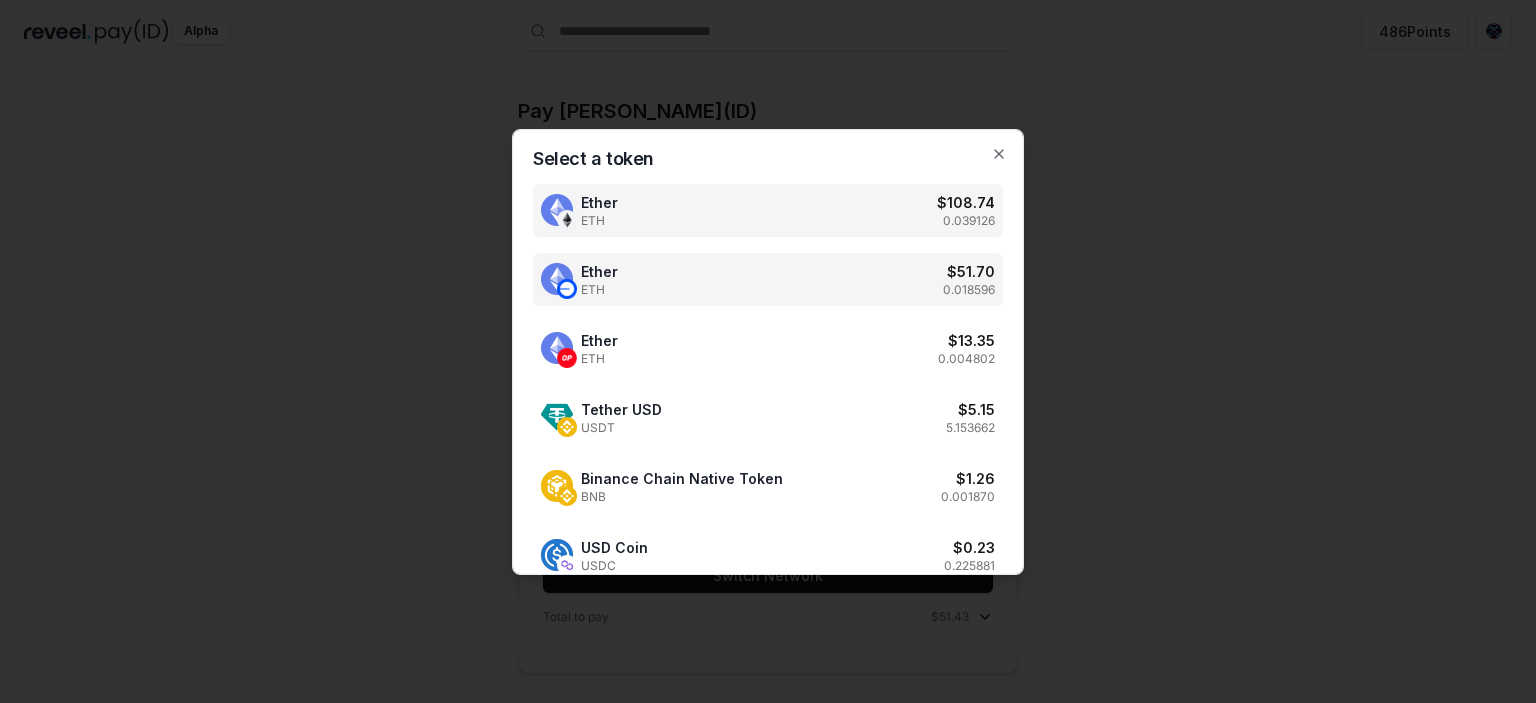 click on "Ether ETH $ 108.74 0.039126" at bounding box center [768, 210] 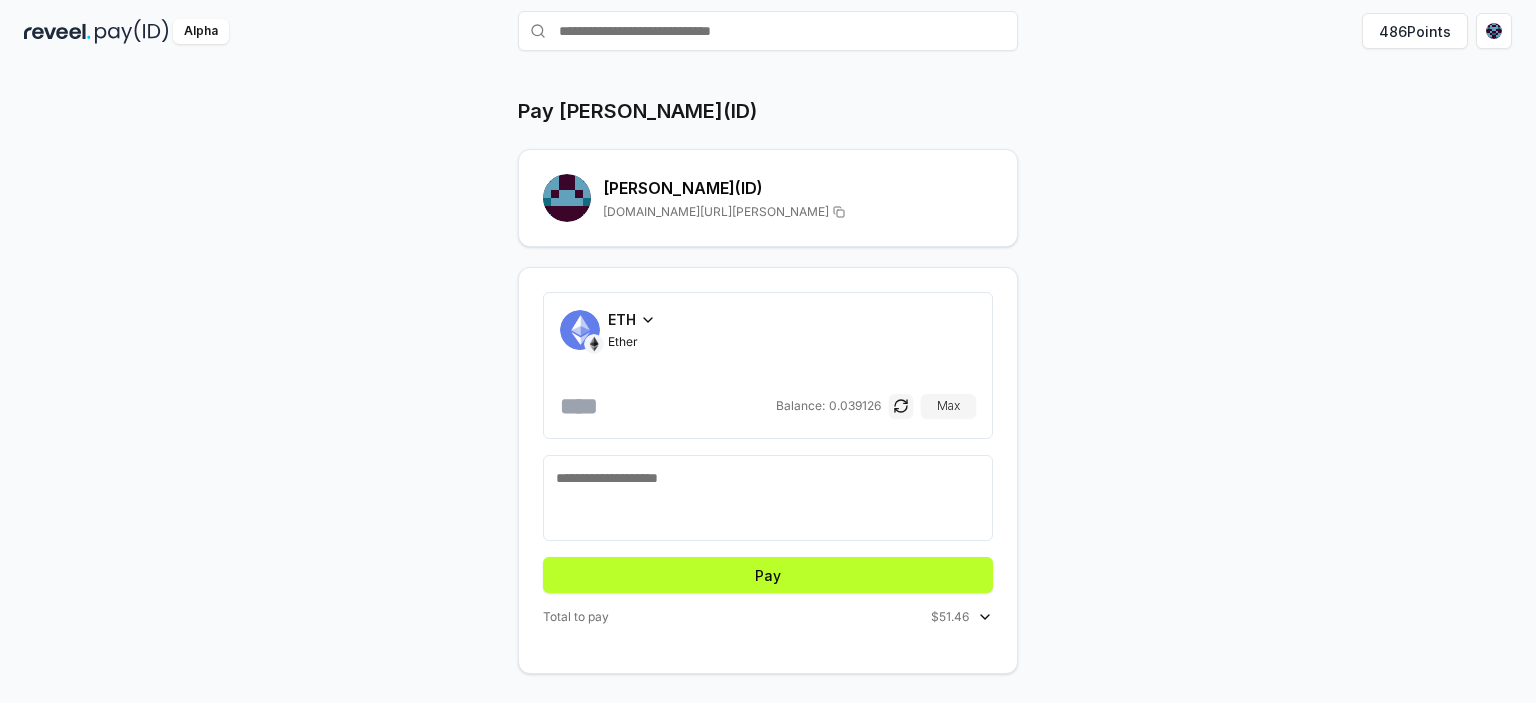 drag, startPoint x: 596, startPoint y: 403, endPoint x: 704, endPoint y: 403, distance: 108 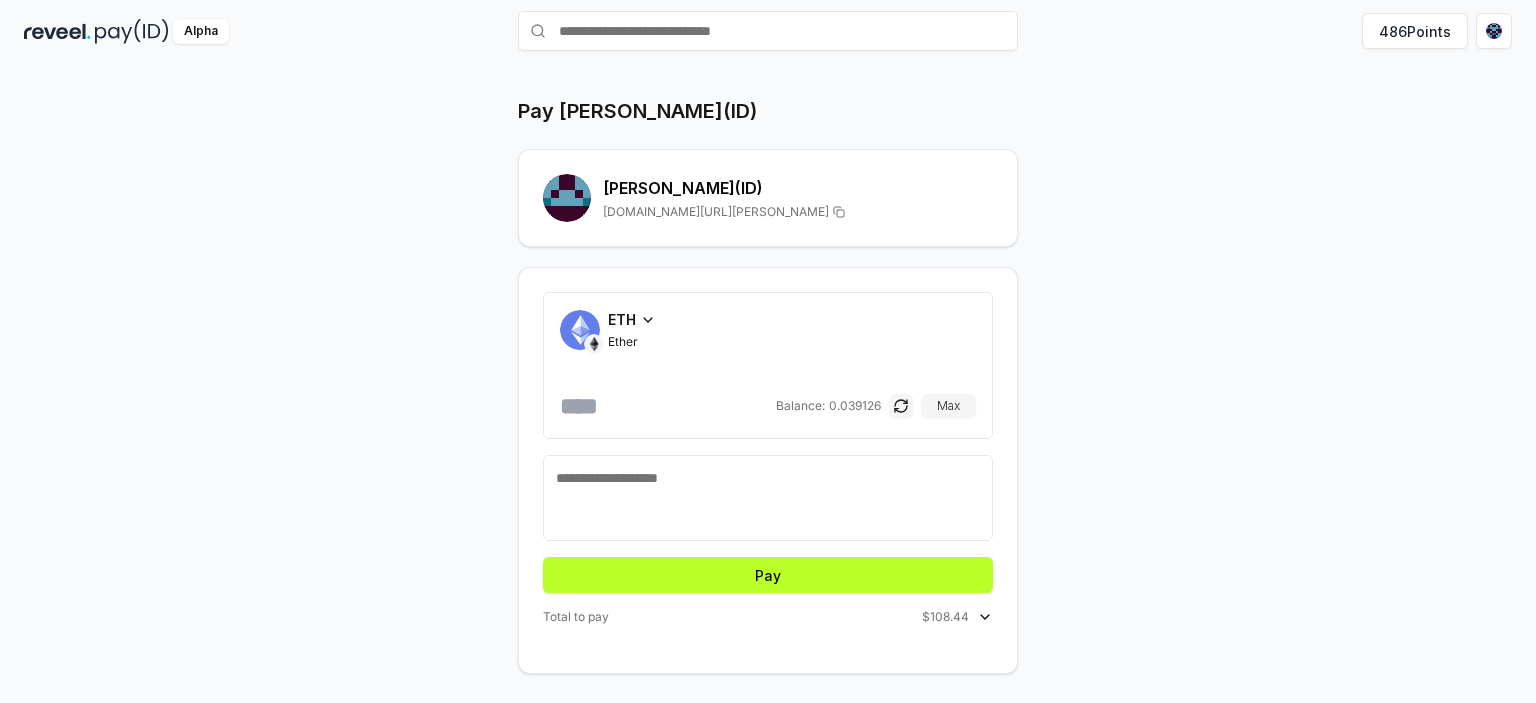 drag, startPoint x: 602, startPoint y: 410, endPoint x: 669, endPoint y: 407, distance: 67.06713 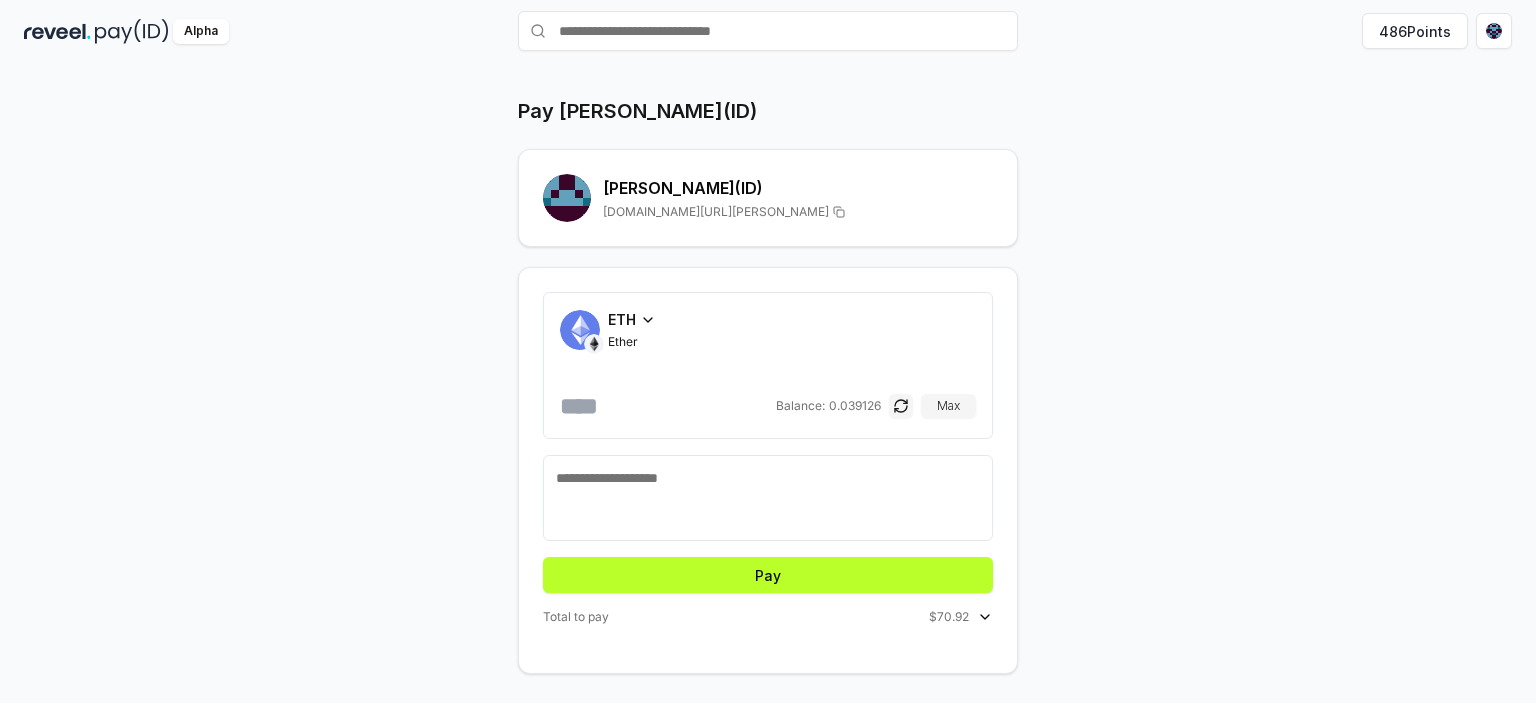 type on "******" 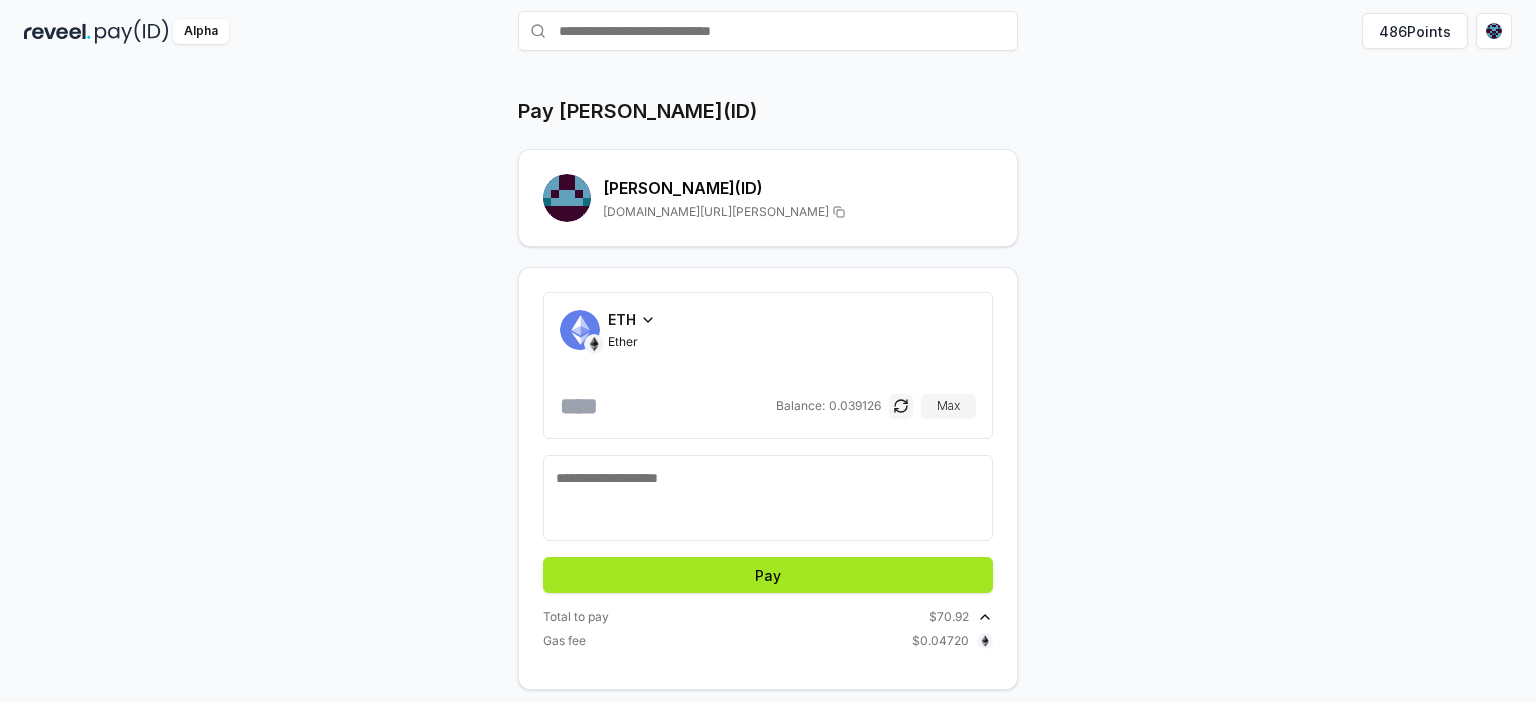 click on "Pay" at bounding box center [768, 575] 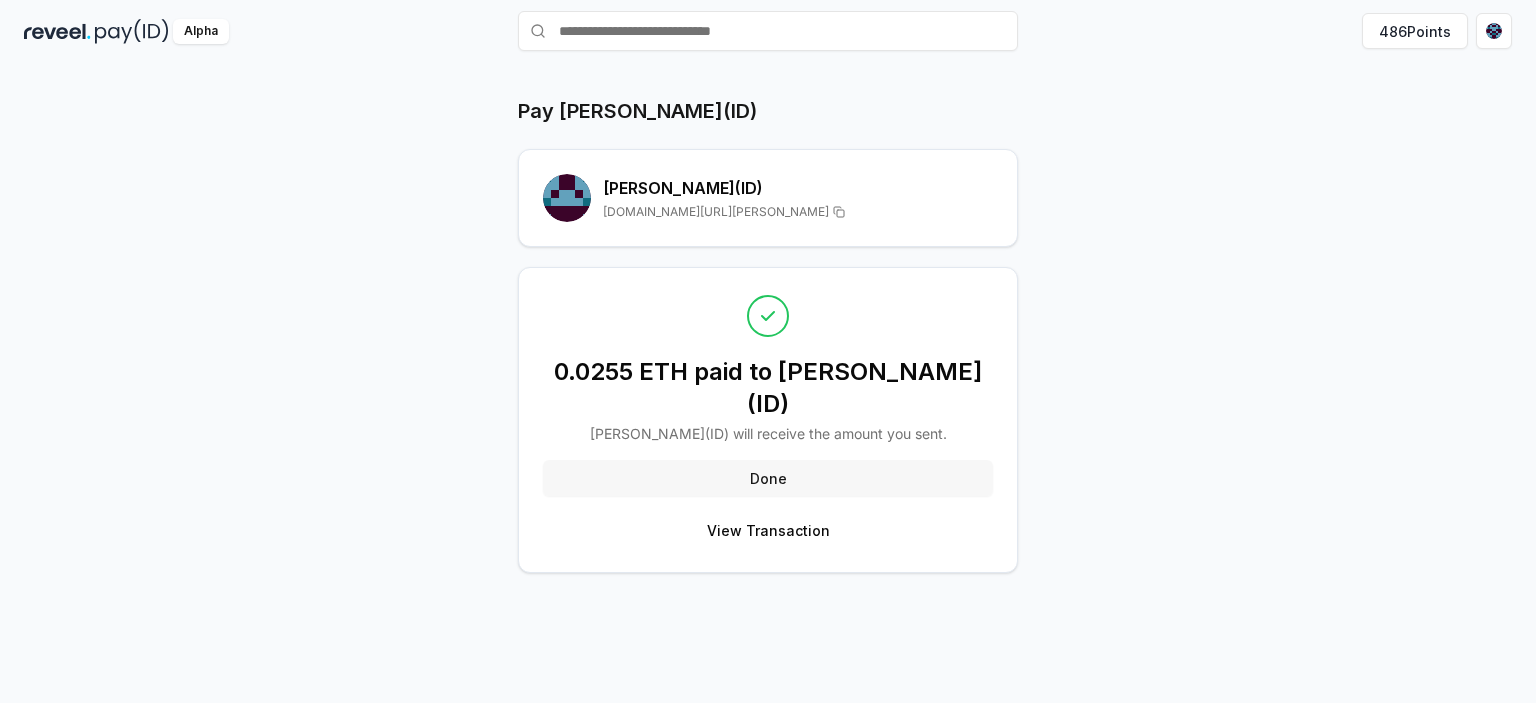 click on "Done" at bounding box center (768, 478) 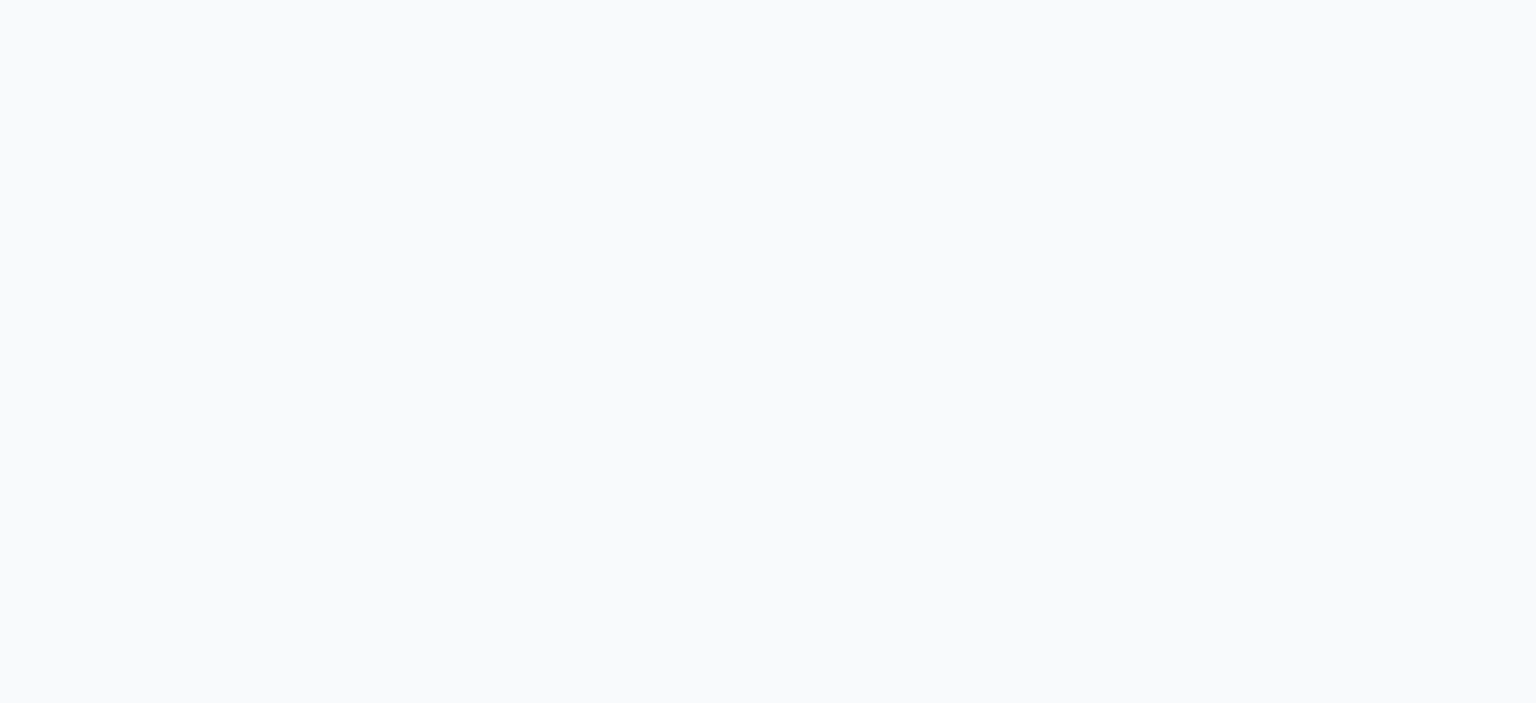 scroll, scrollTop: 0, scrollLeft: 0, axis: both 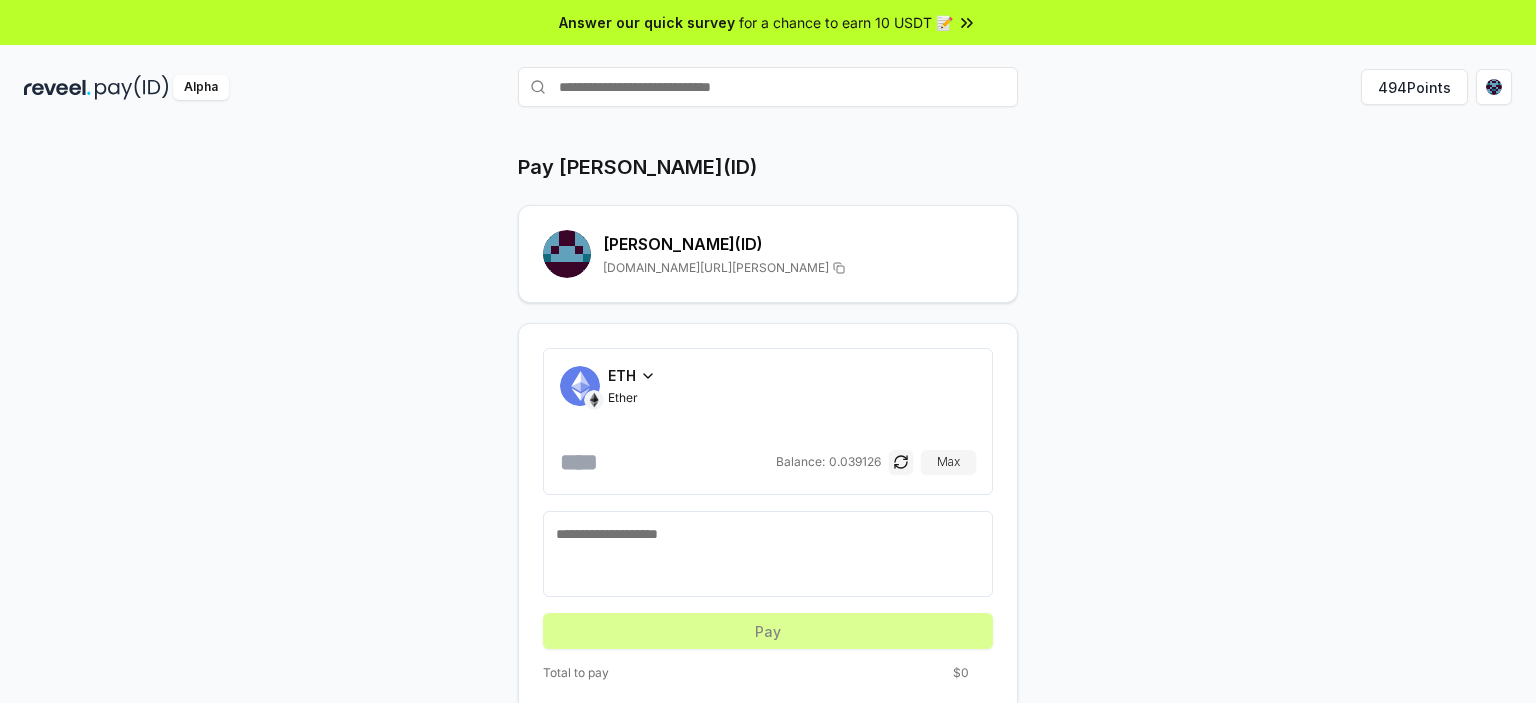 click at bounding box center [132, 87] 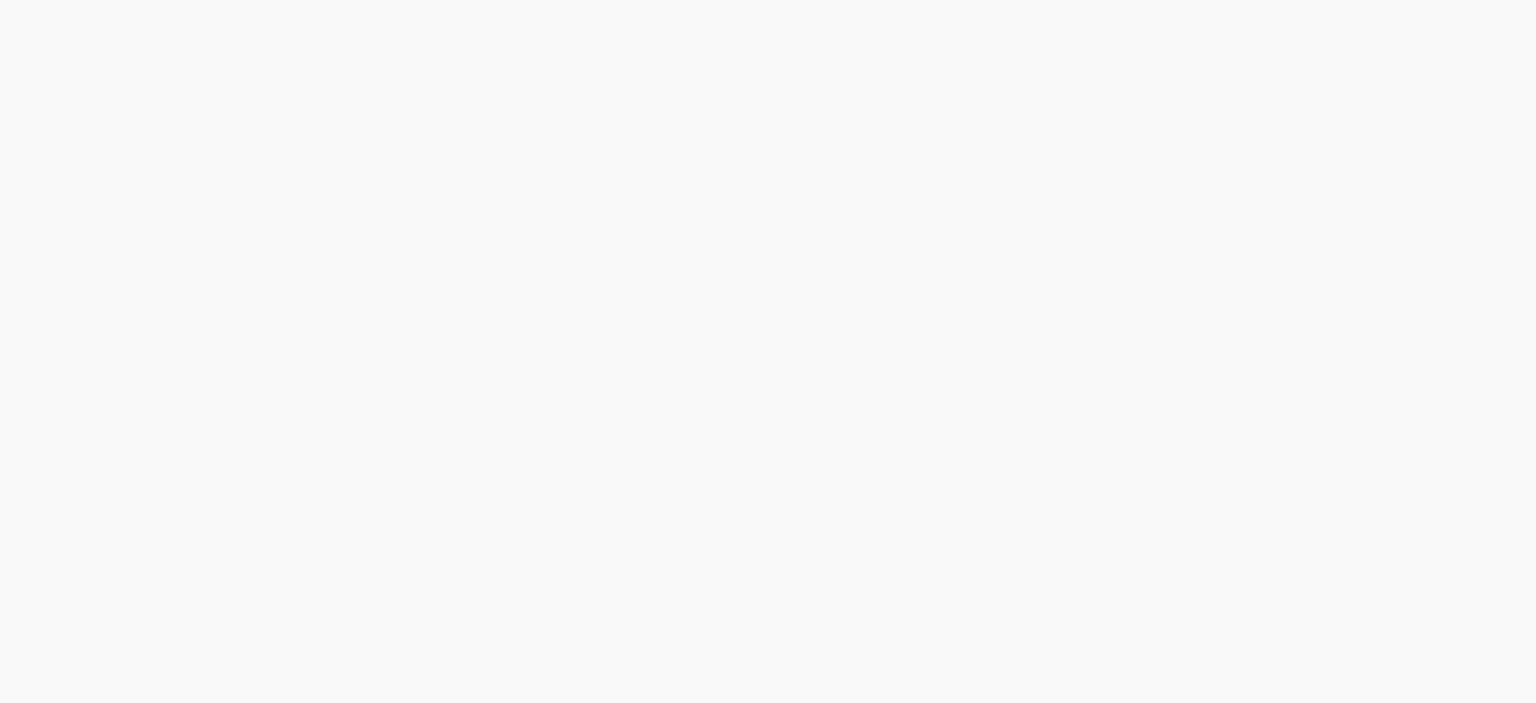 scroll, scrollTop: 0, scrollLeft: 0, axis: both 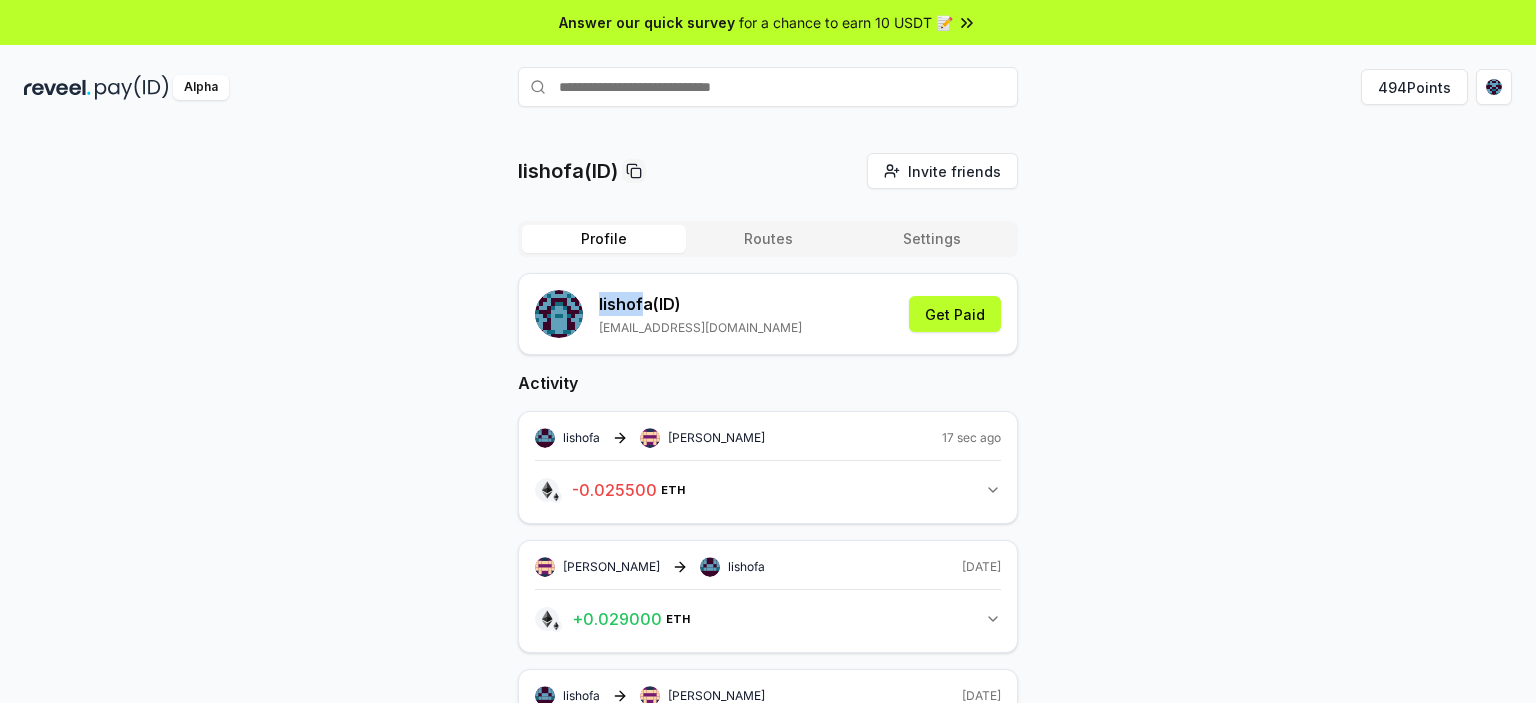 drag, startPoint x: 597, startPoint y: 303, endPoint x: 649, endPoint y: 300, distance: 52.086468 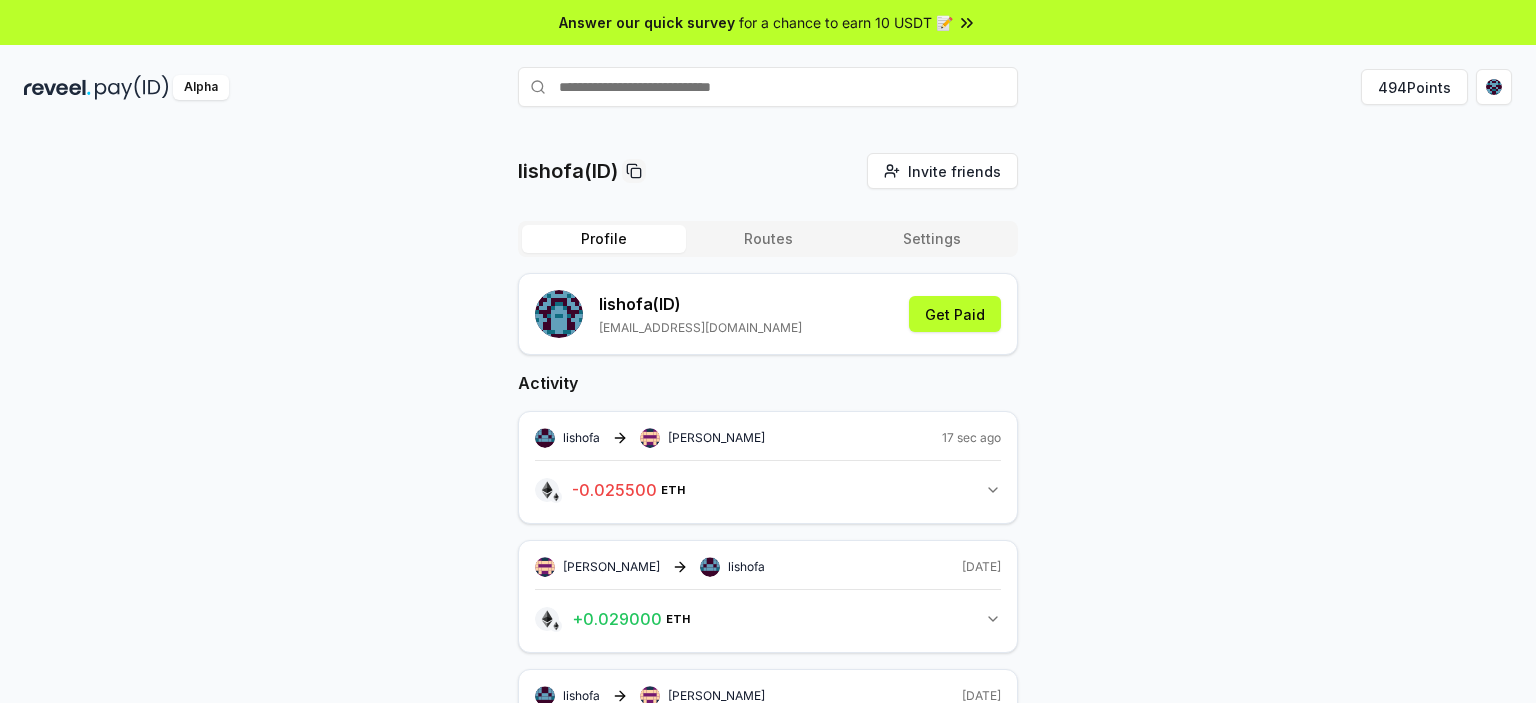 click on "lishofa (ID)" at bounding box center [700, 304] 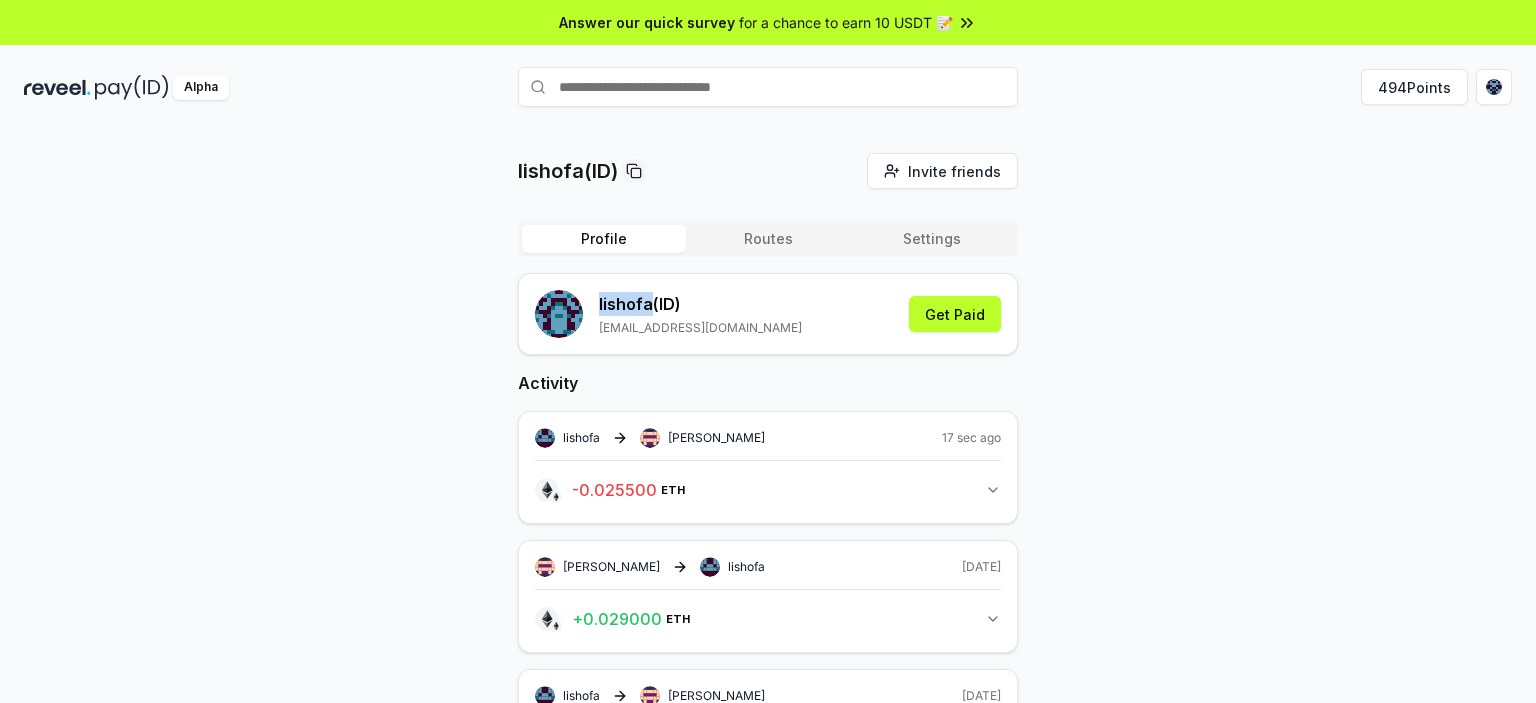 drag, startPoint x: 649, startPoint y: 303, endPoint x: 599, endPoint y: 303, distance: 50 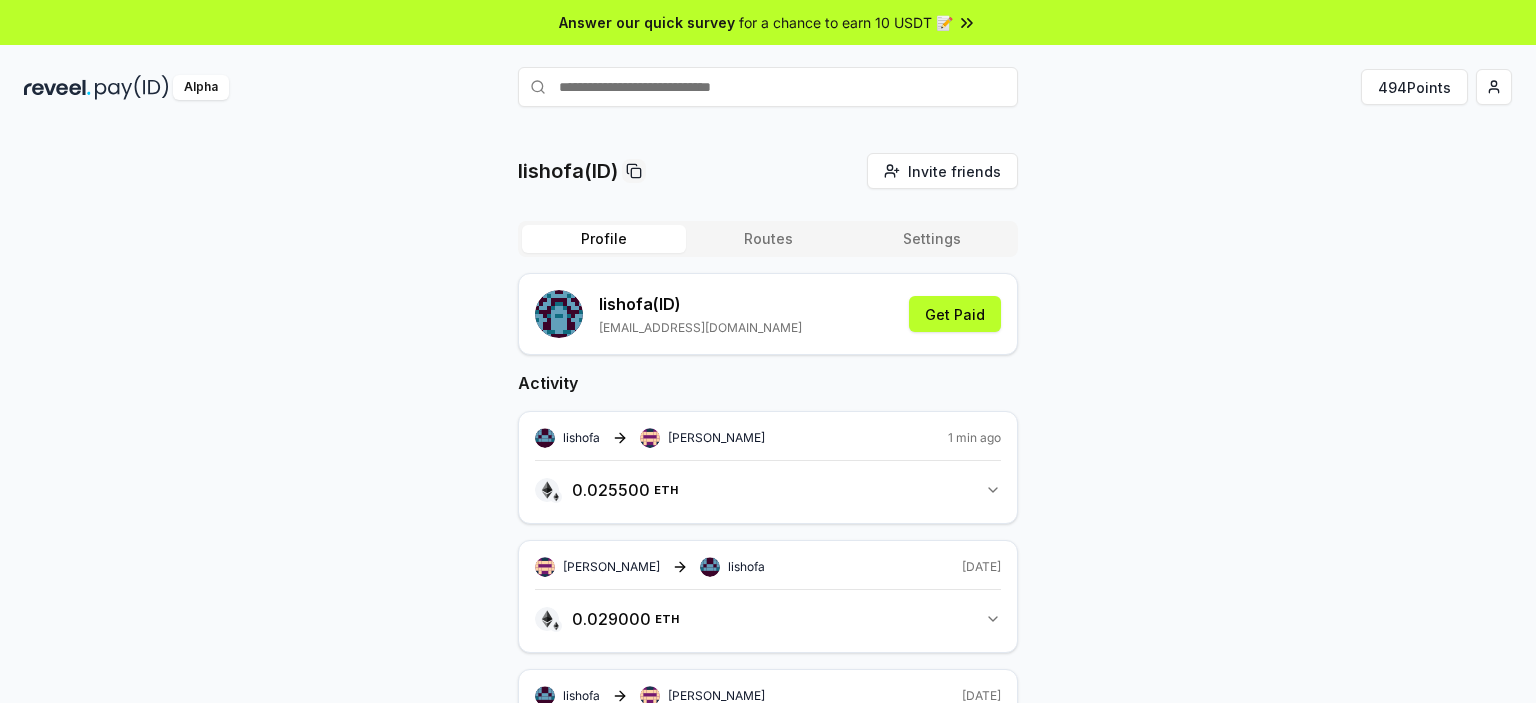 scroll, scrollTop: 0, scrollLeft: 0, axis: both 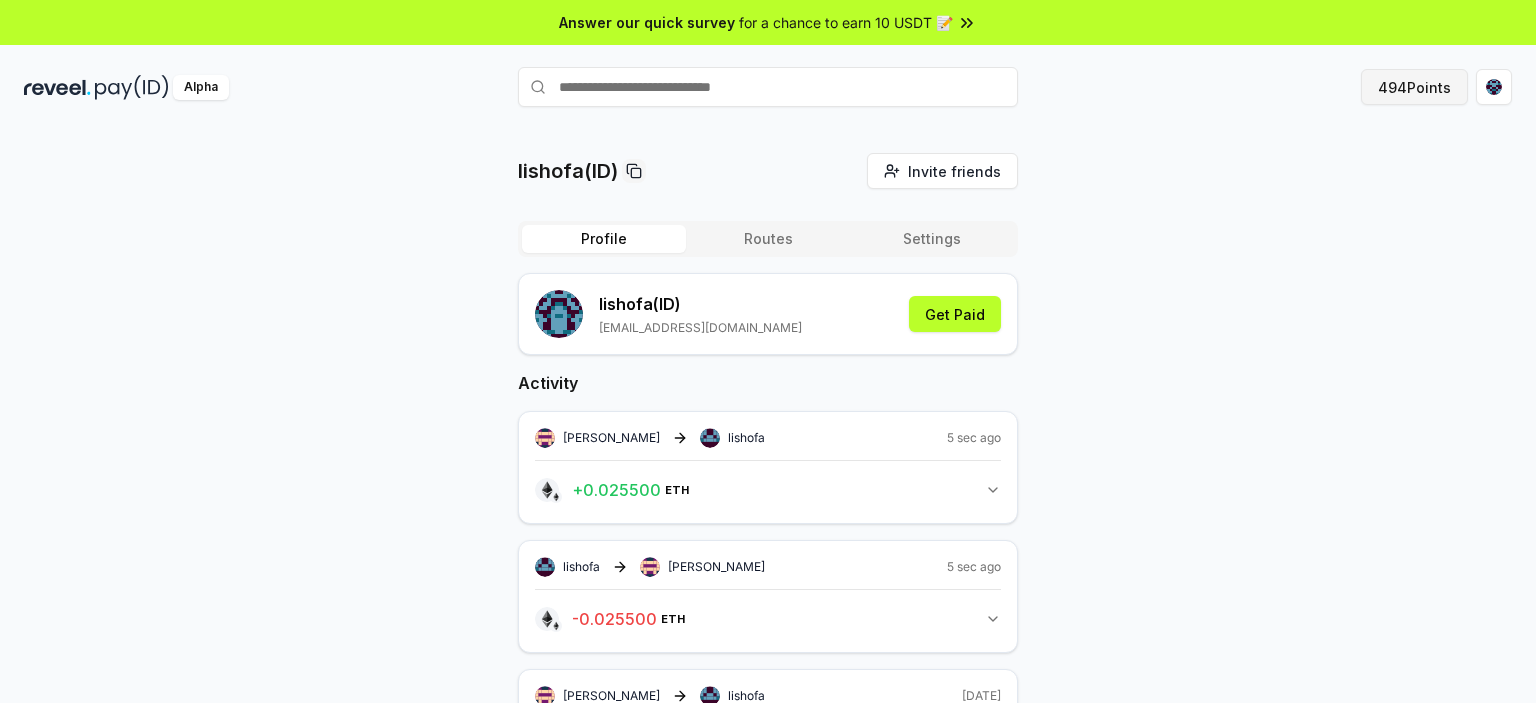 click on "494  Points" at bounding box center (1414, 87) 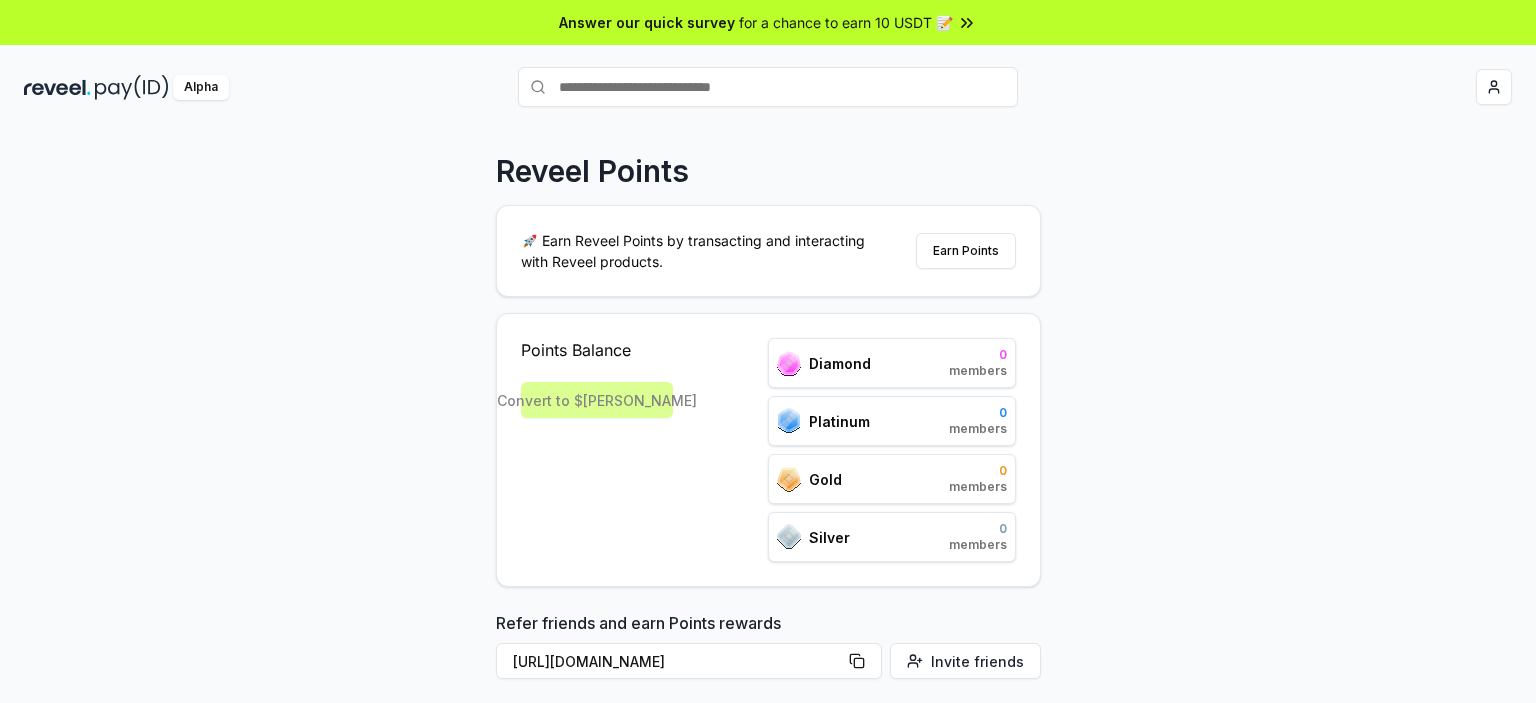 scroll, scrollTop: 0, scrollLeft: 0, axis: both 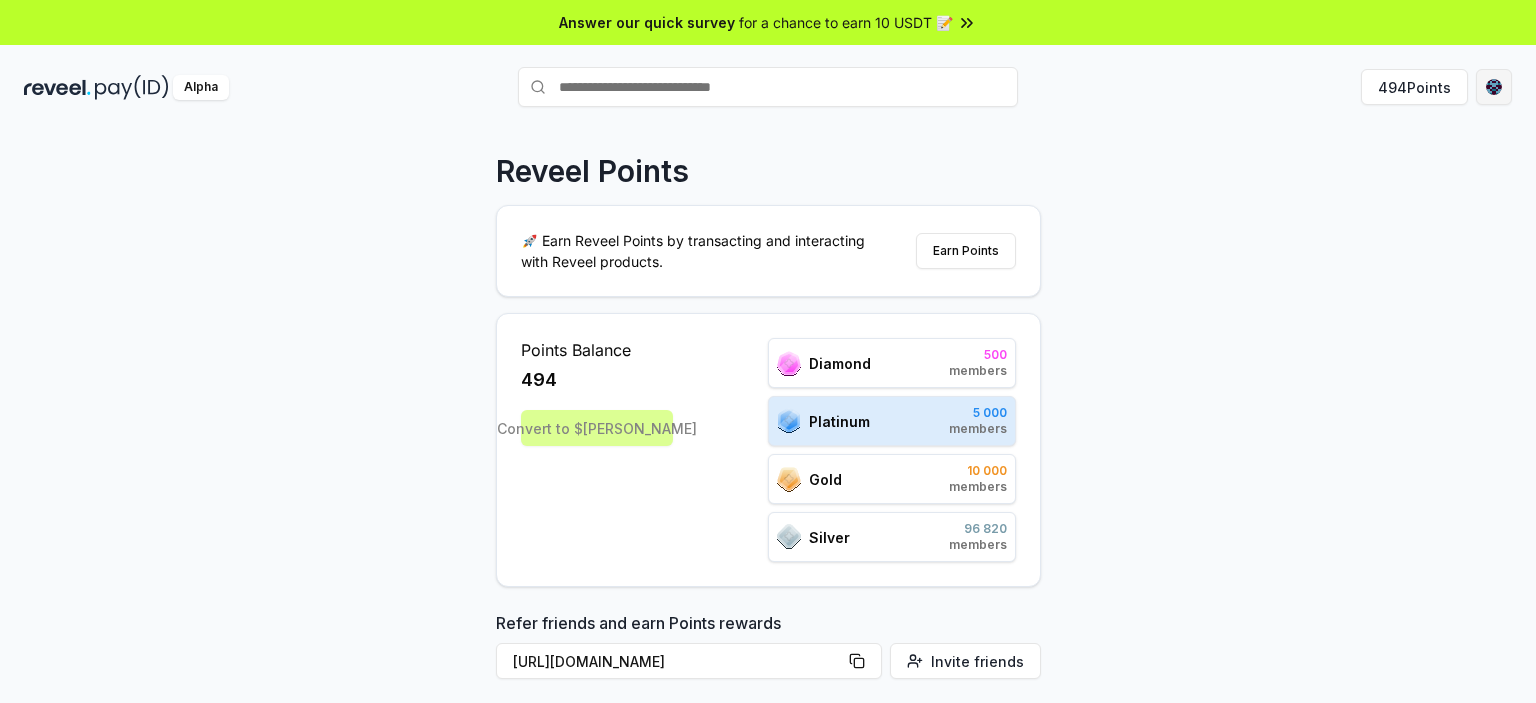 click on "Answer our quick survey for a chance to earn 10 USDT 📝 Alpha   494  Points Reveel Points  🚀 Earn Reveel Points by transacting and interacting with Reveel products. Earn Points Points Balance  494 Convert to $[PERSON_NAME] 500 members Platinum 5 000 members Gold 10 000 members Silver 96 820 members Refer friends and earn Points rewards [URL][DOMAIN_NAME] Invite friends Join the discussion on Discord Join Discord     31.2K community members Leaderboard Diamond Platinum Gold Silver Rank Pay(ID) Points # 2013 lishofa 370 # 501 789 12,988 # 502 core 12,952 # 503 makssimfortzswtb 12,934 # 504 dyingreplica8105 12,934 # 505 natalia 12,934 # 506 org 12,928 # 507 dante00023 12,856 # 508 0xcalderascale 12,844 # 509 navallicensee861 12,843 # 510 thisneverends 12,843 Previous 1 2 3 4 5 More pages 500 Next" at bounding box center [768, 351] 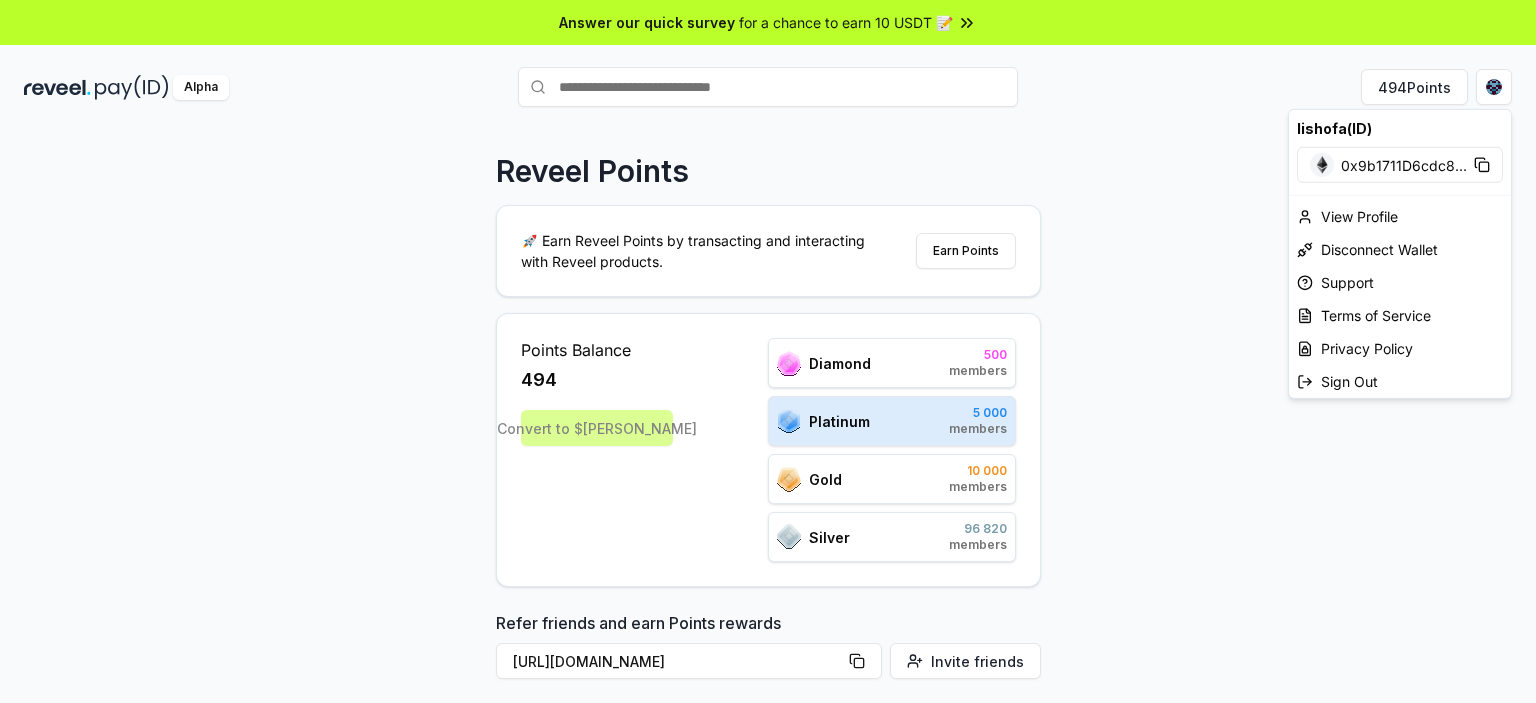 click on "Answer our quick survey for a chance to earn 10 USDT 📝 Alpha   494  Points Reveel Points  🚀 Earn Reveel Points by transacting and interacting with Reveel products. Earn Points Points Balance  494 Convert to $[PERSON_NAME] 500 members Platinum 5 000 members Gold 10 000 members Silver 96 820 members Refer friends and earn Points rewards [URL][DOMAIN_NAME] Invite friends Join the discussion on Discord Join Discord     31.2K community members Leaderboard Diamond Platinum Gold Silver Rank Pay(ID) Points # 2013 lishofa 370 # 501 789 12,988 # 502 core 12,952 # 503 makssimfortzswtb 12,934 # 504 dyingreplica8105 12,934 # 505 natalia 12,934 # 506 org 12,928 # 507 dante00023 12,856 # 508 0xcalderascale 12,844 # 509 navallicensee861 12,843 # 510 thisneverends 12,843 Previous 1 2 3 4 5 More pages 500 Next lishofa(ID)   0x9b1711D6cdc8 ...     View Profile   Disconnect Wallet   Support   Terms of Service   Privacy Policy   Sign Out" at bounding box center (768, 351) 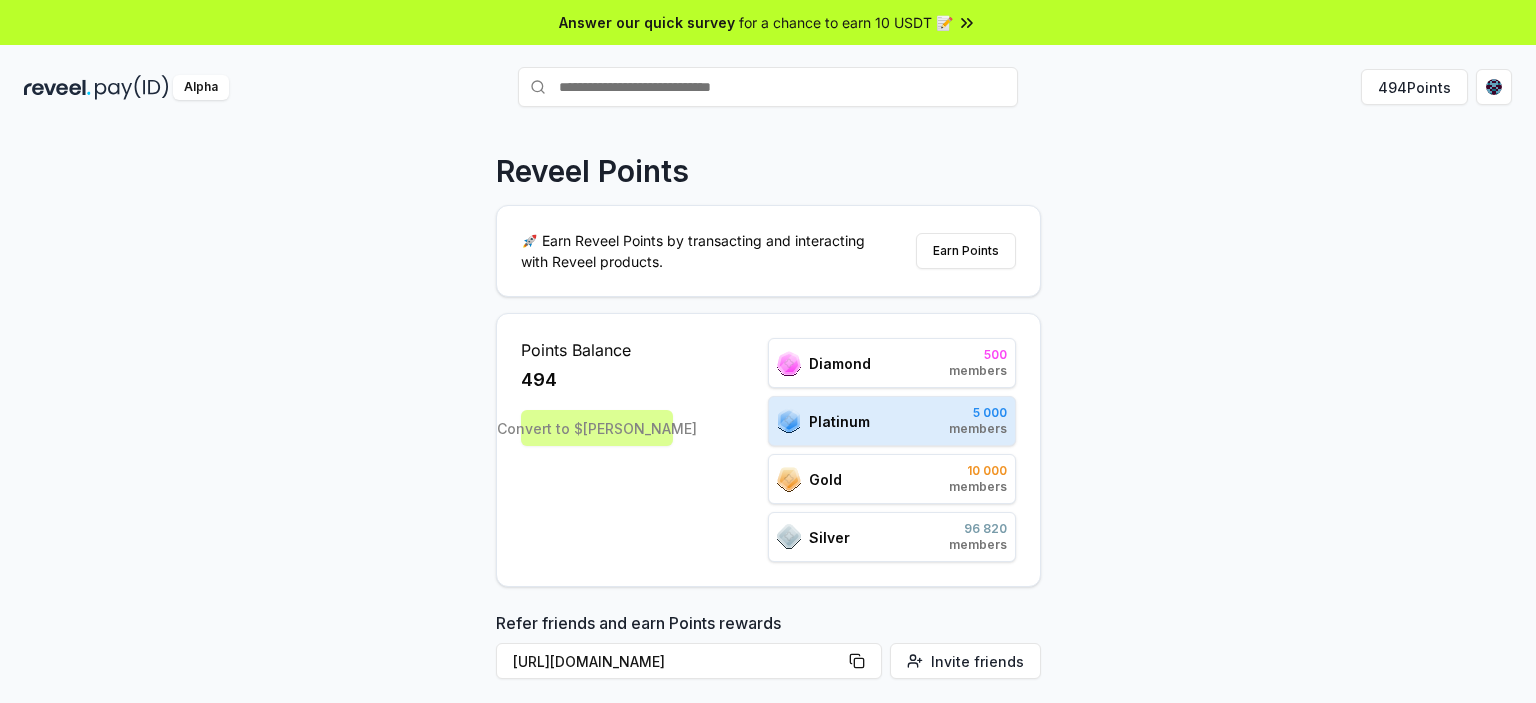 click on "Convert to $[PERSON_NAME]" at bounding box center [597, 428] 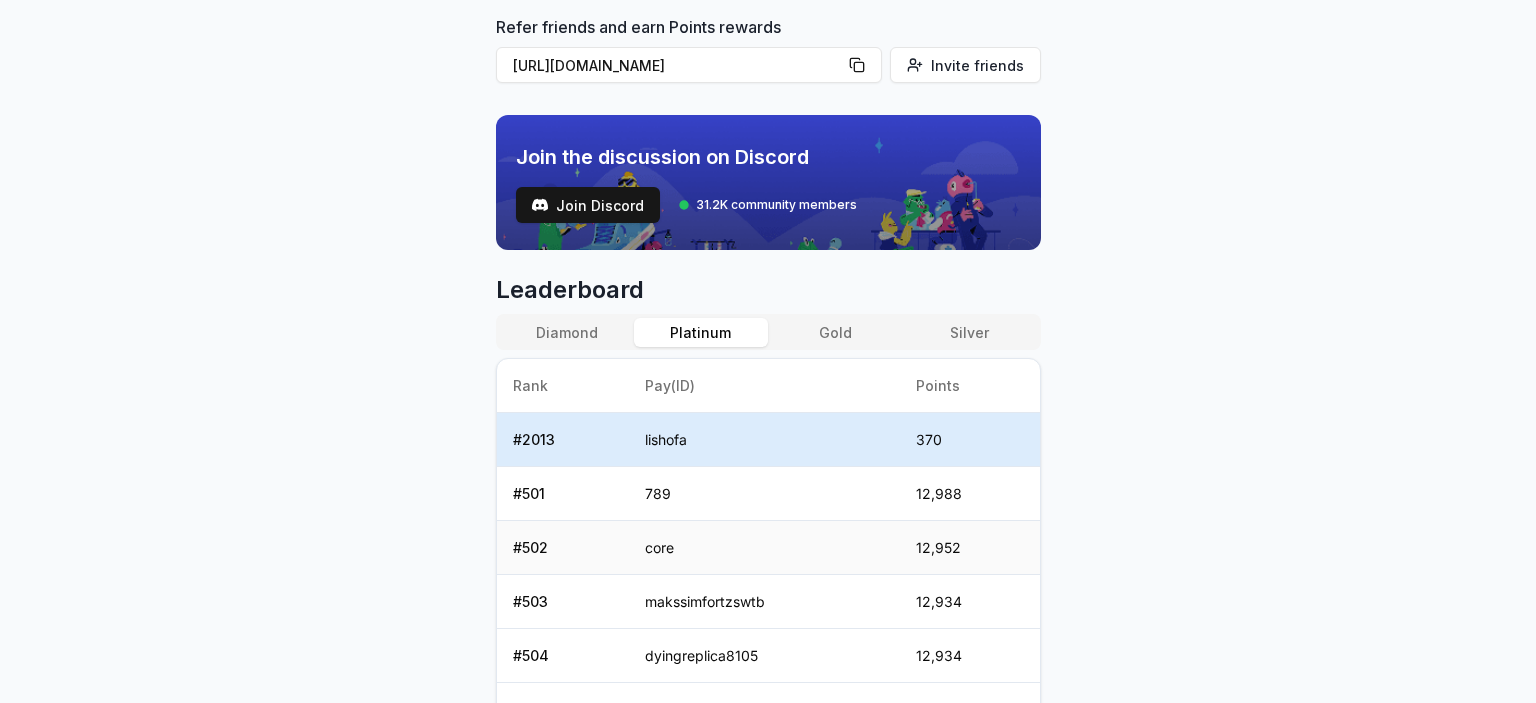 scroll, scrollTop: 600, scrollLeft: 0, axis: vertical 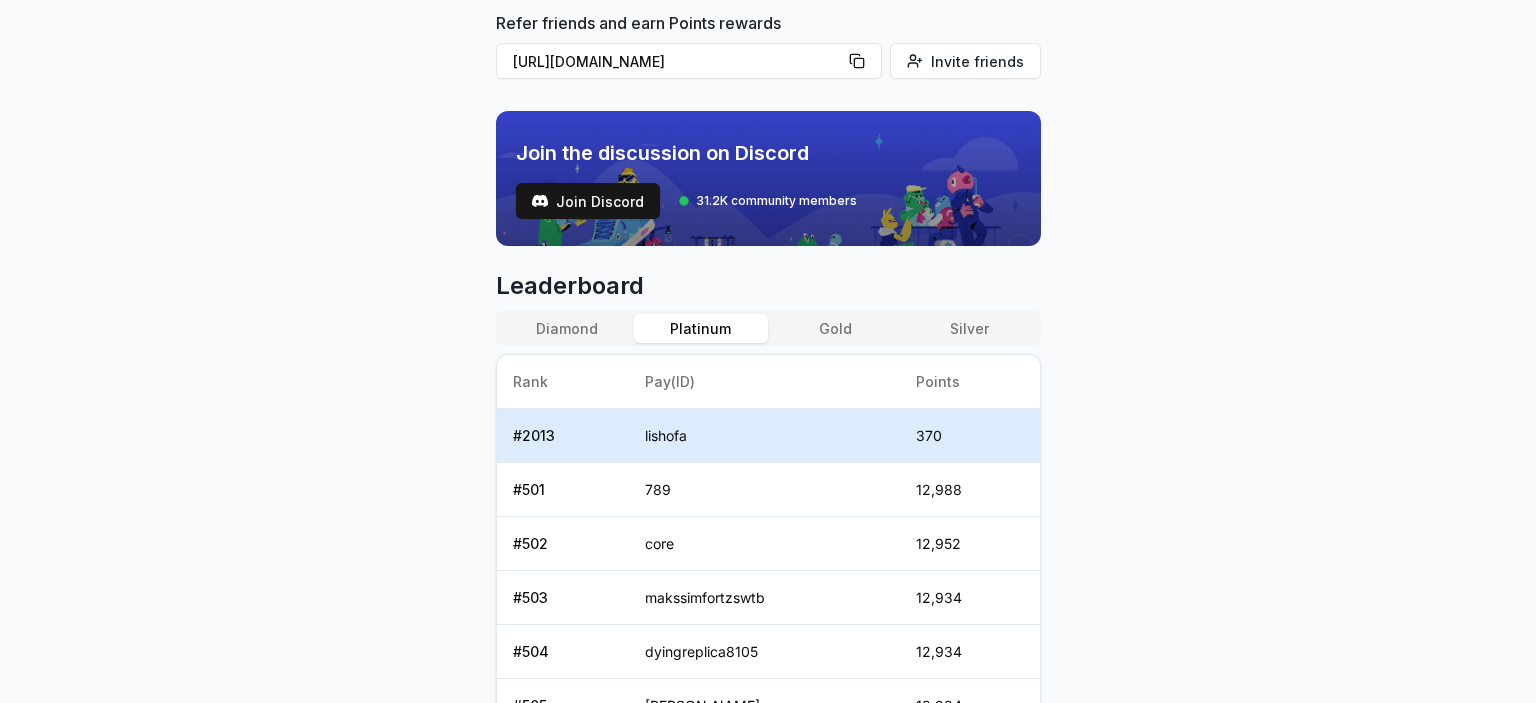 click on "Diamond" at bounding box center [567, 328] 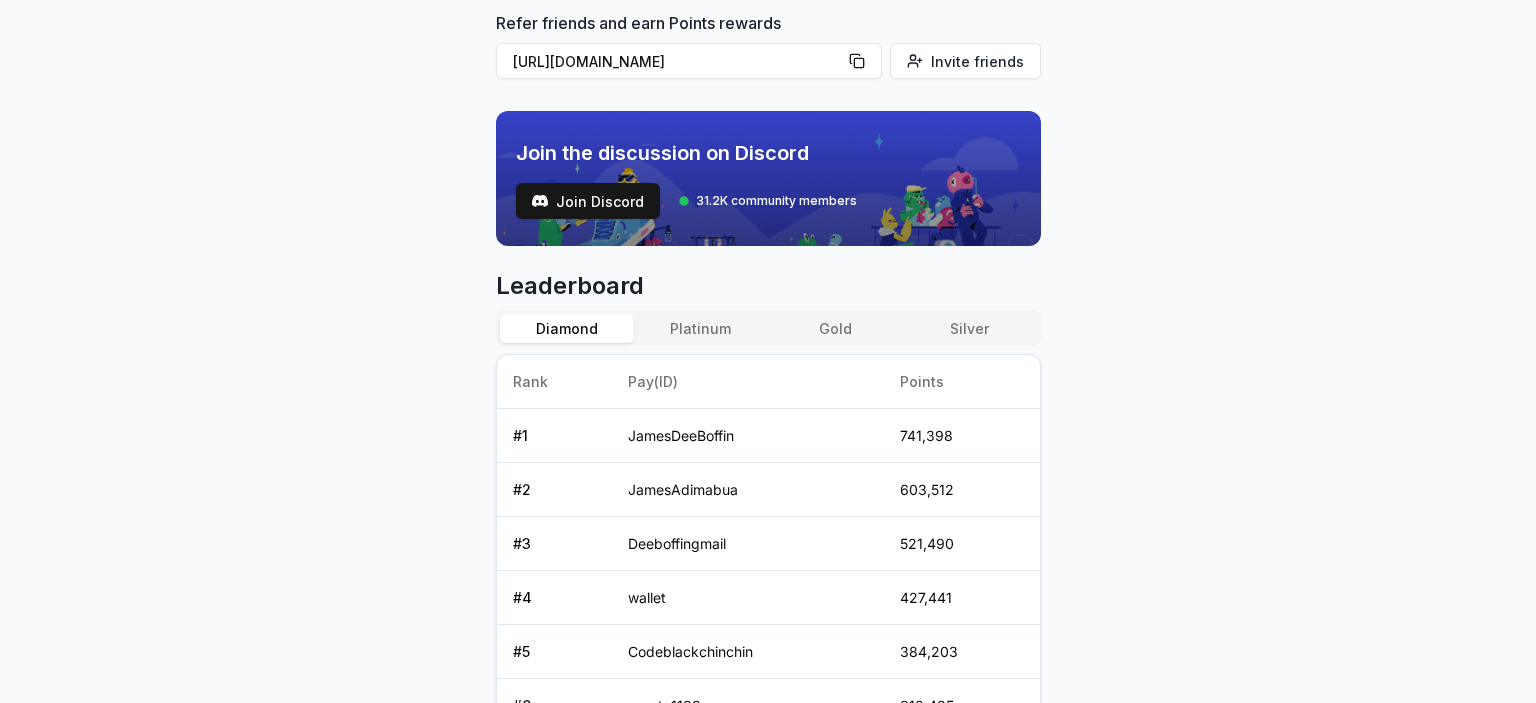 click on "Platinum" at bounding box center [701, 328] 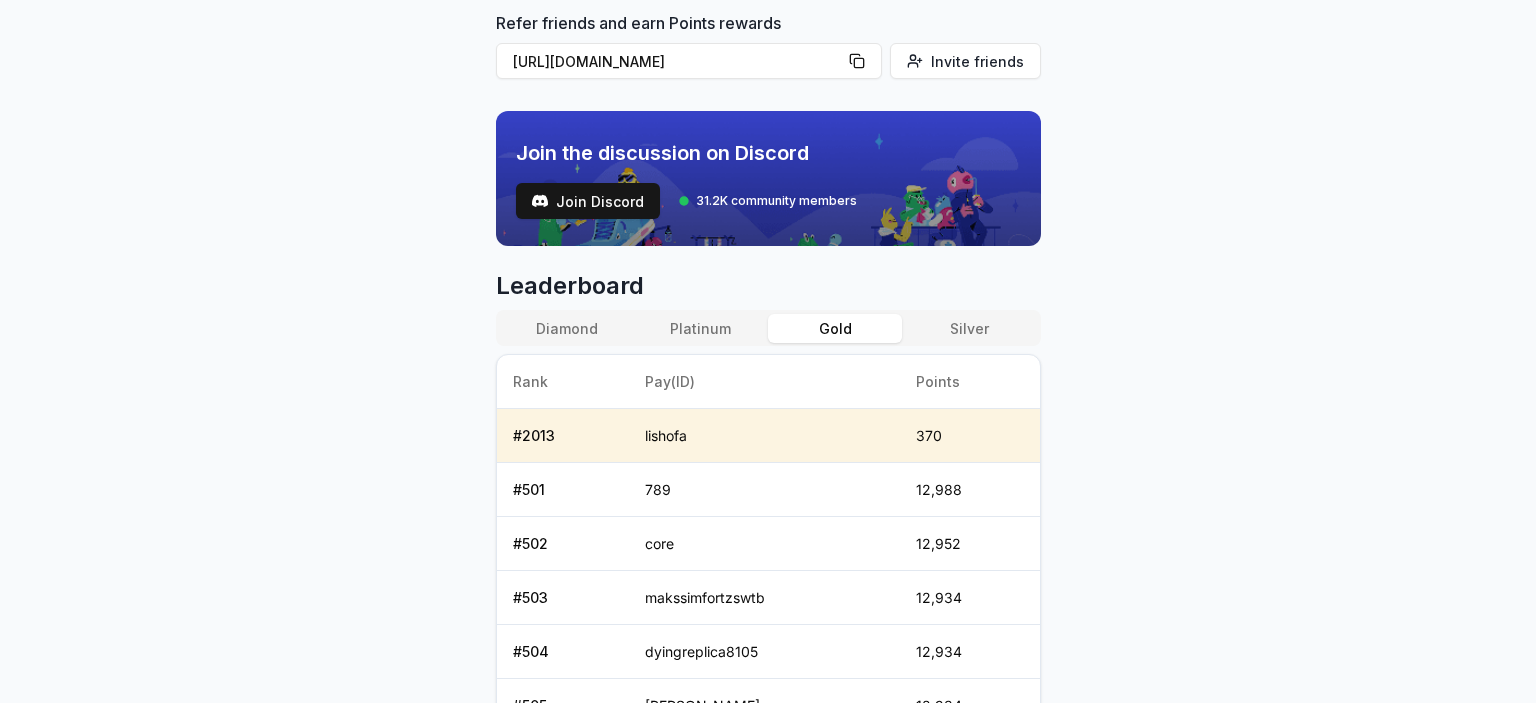 click on "Gold" at bounding box center (835, 328) 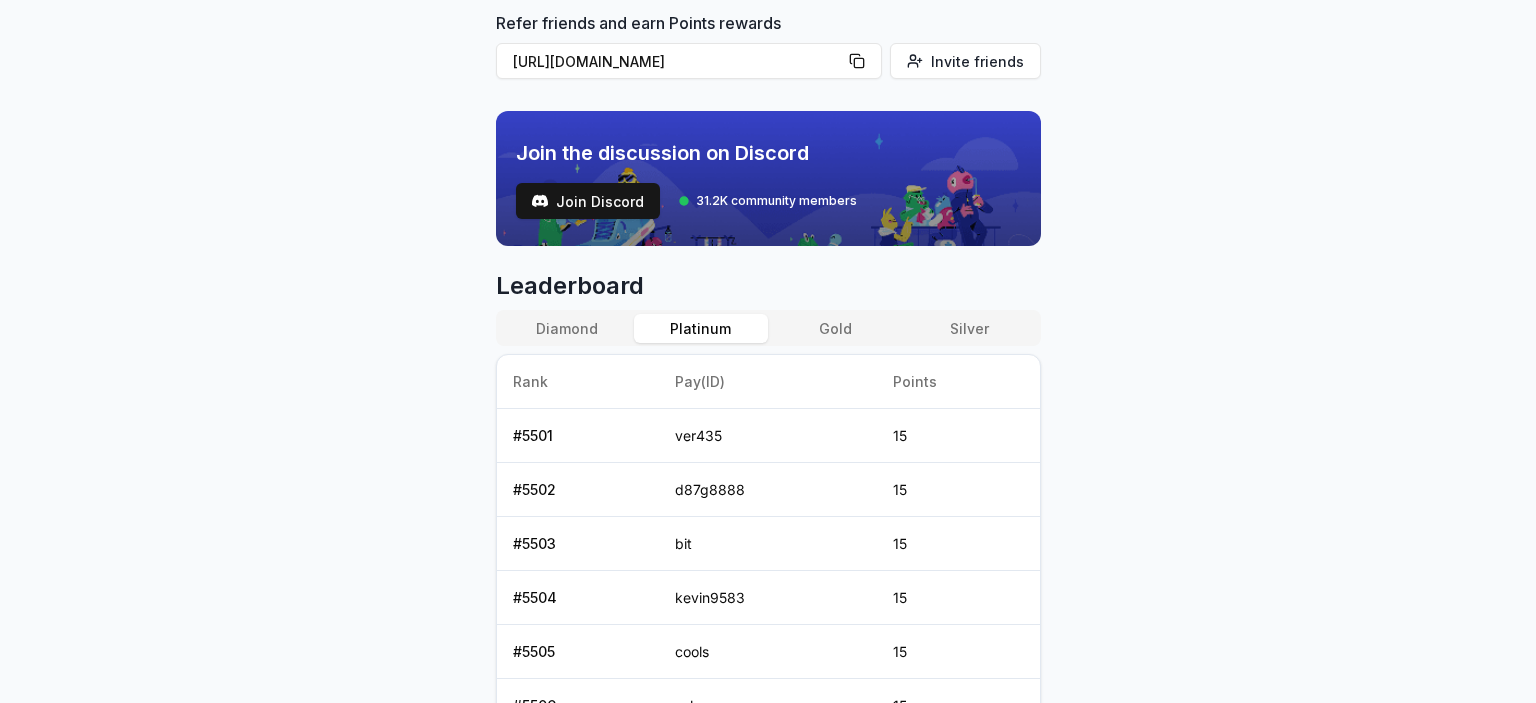 click on "Platinum" at bounding box center (701, 328) 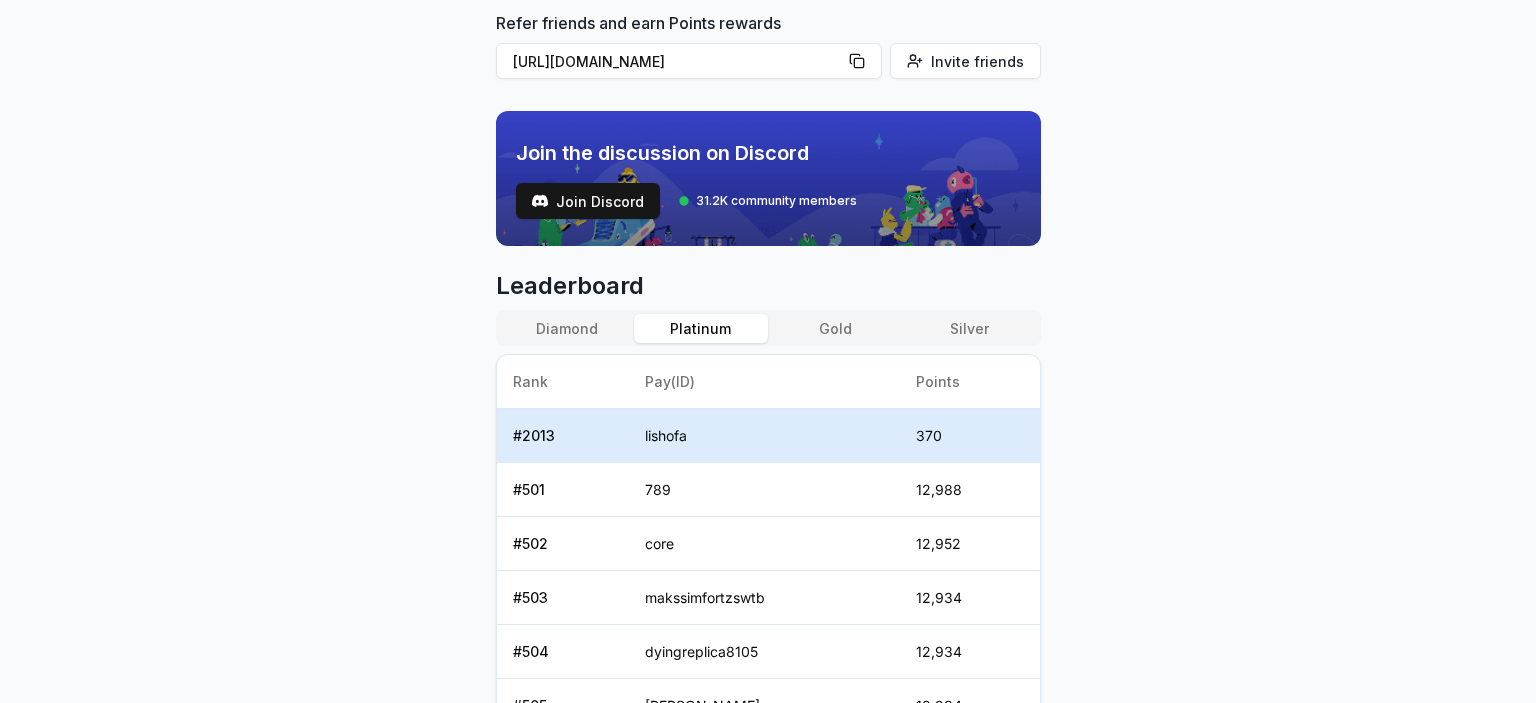 click on "Silver" at bounding box center [969, 328] 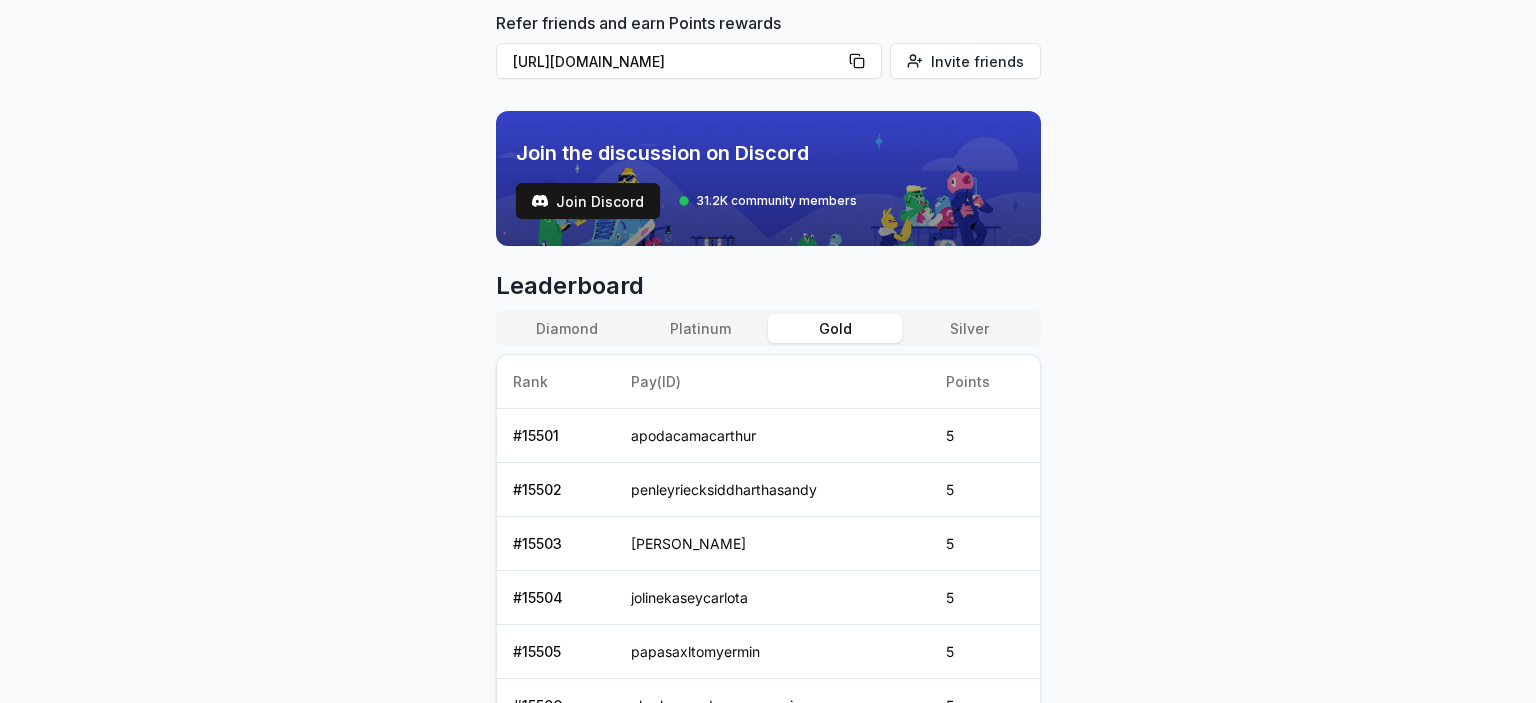 click on "Gold" at bounding box center (835, 328) 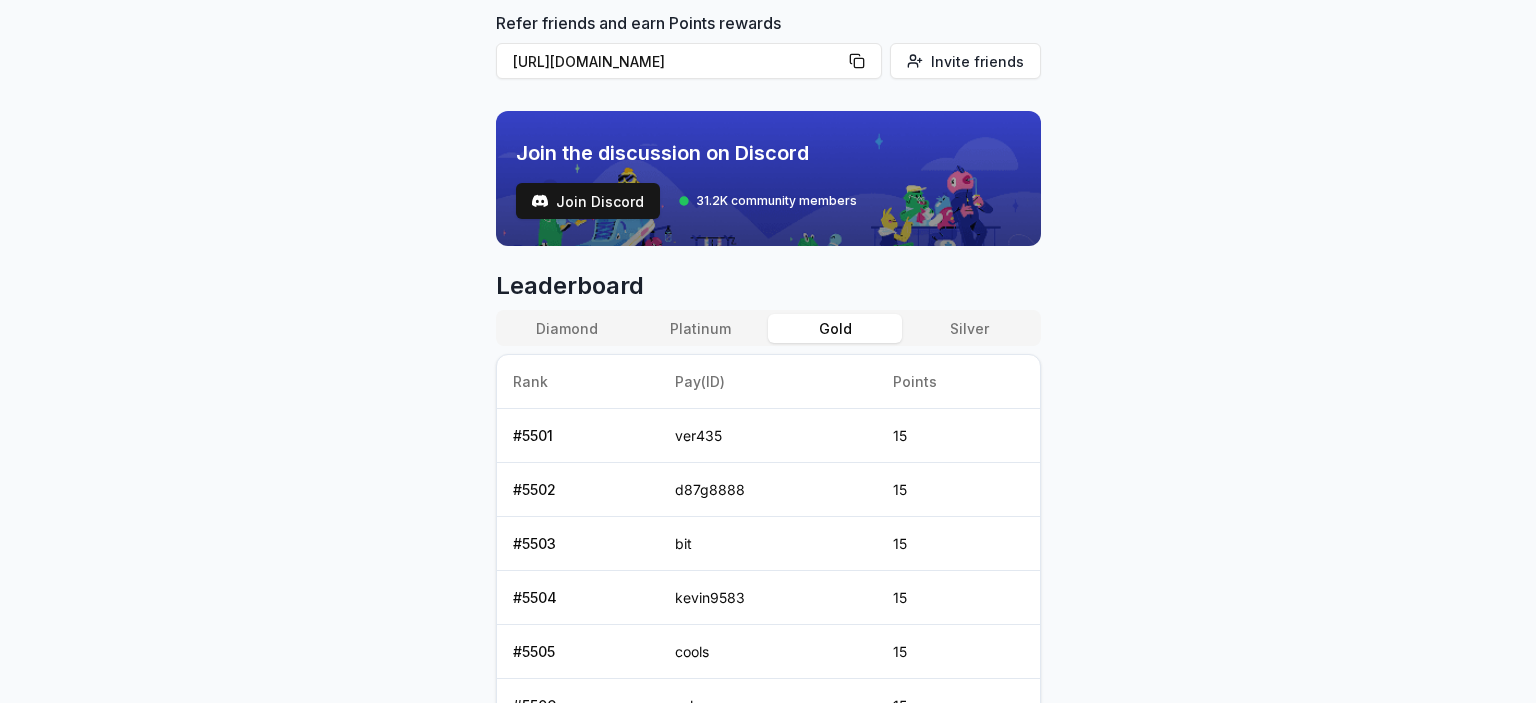 click on "Platinum" at bounding box center (701, 328) 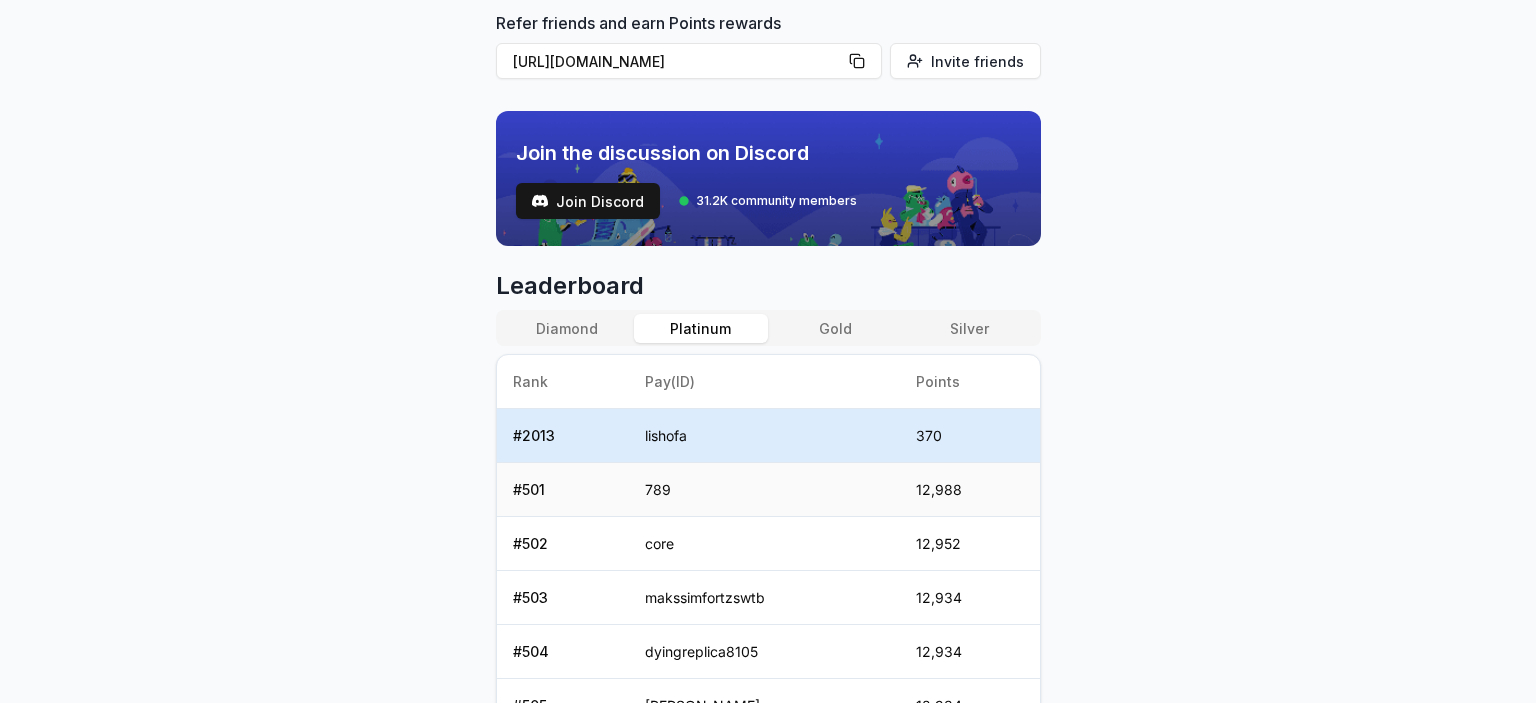 click on "789" at bounding box center (765, 490) 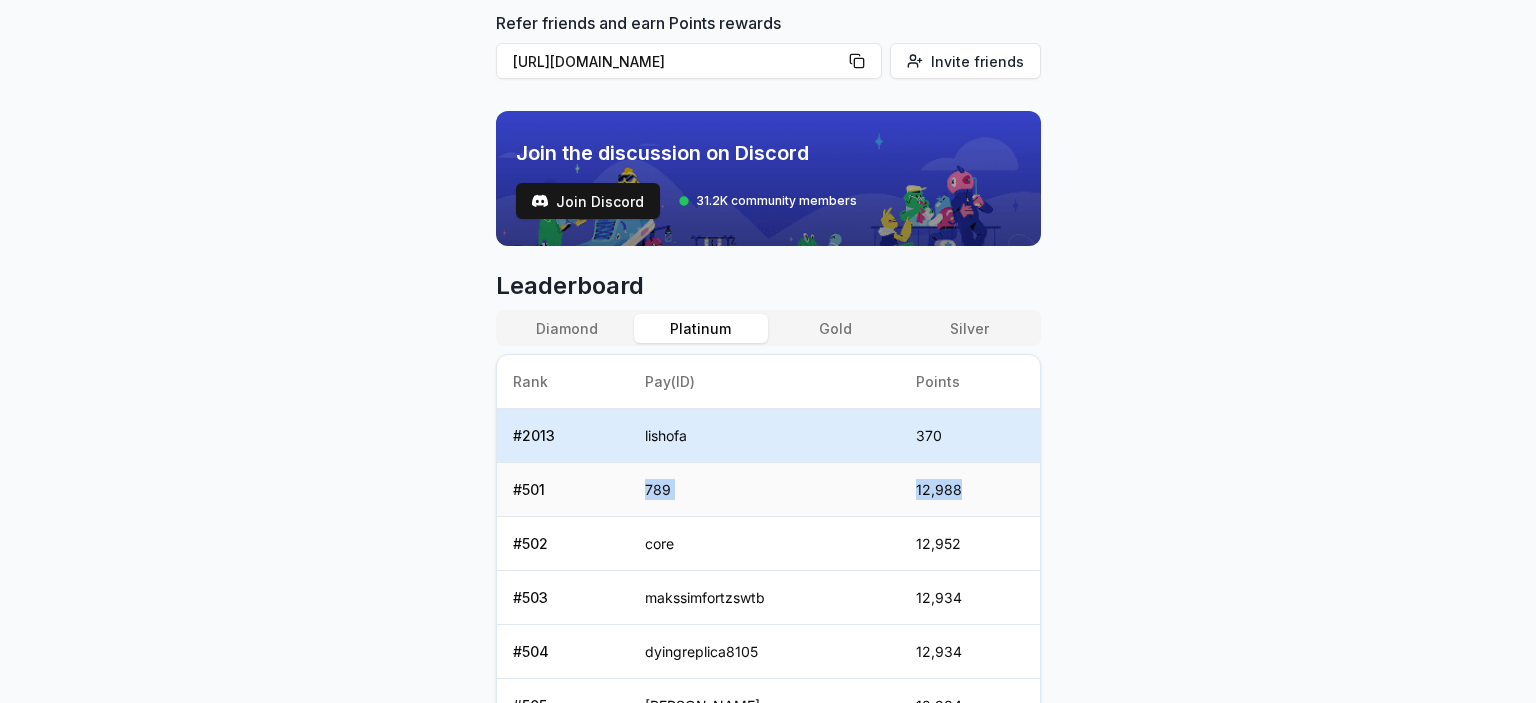 drag, startPoint x: 613, startPoint y: 490, endPoint x: 1003, endPoint y: 490, distance: 390 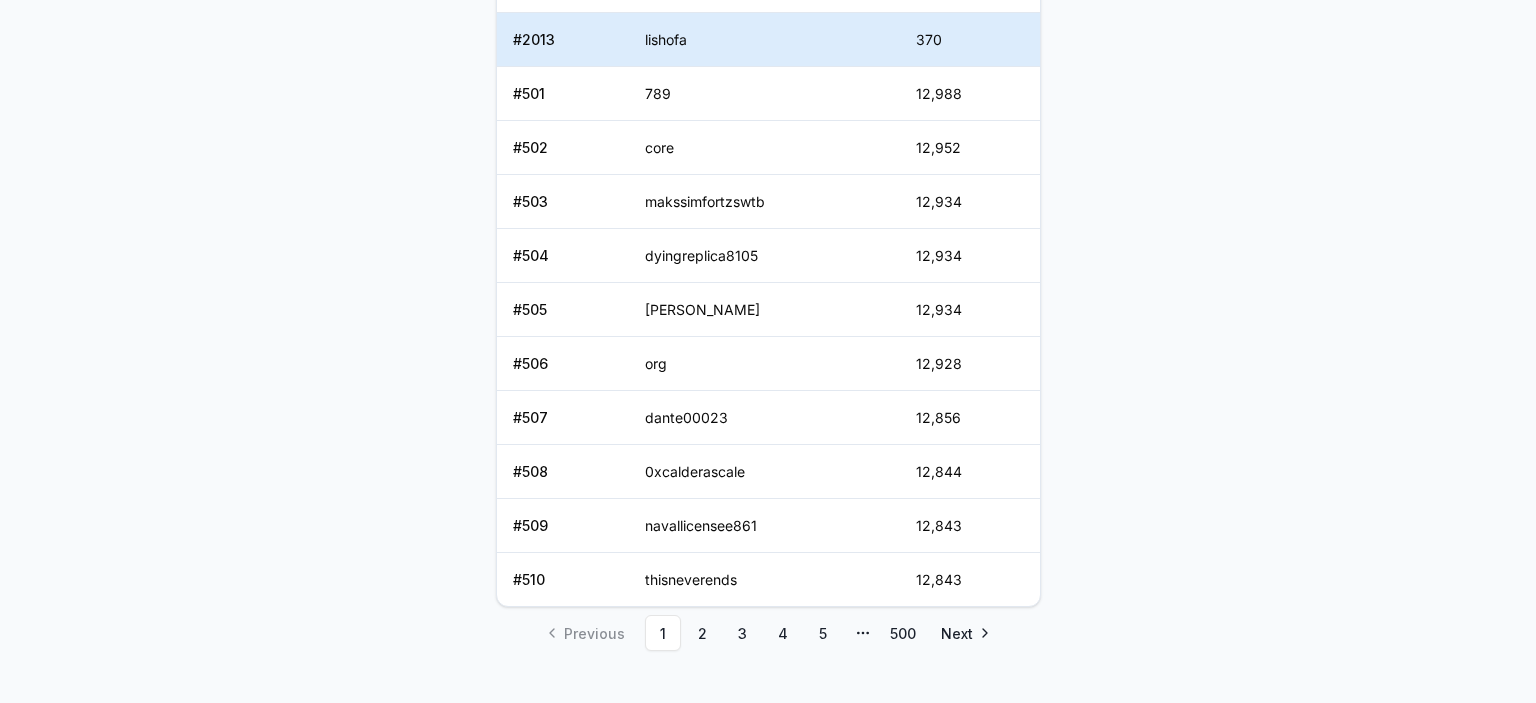 scroll, scrollTop: 1019, scrollLeft: 0, axis: vertical 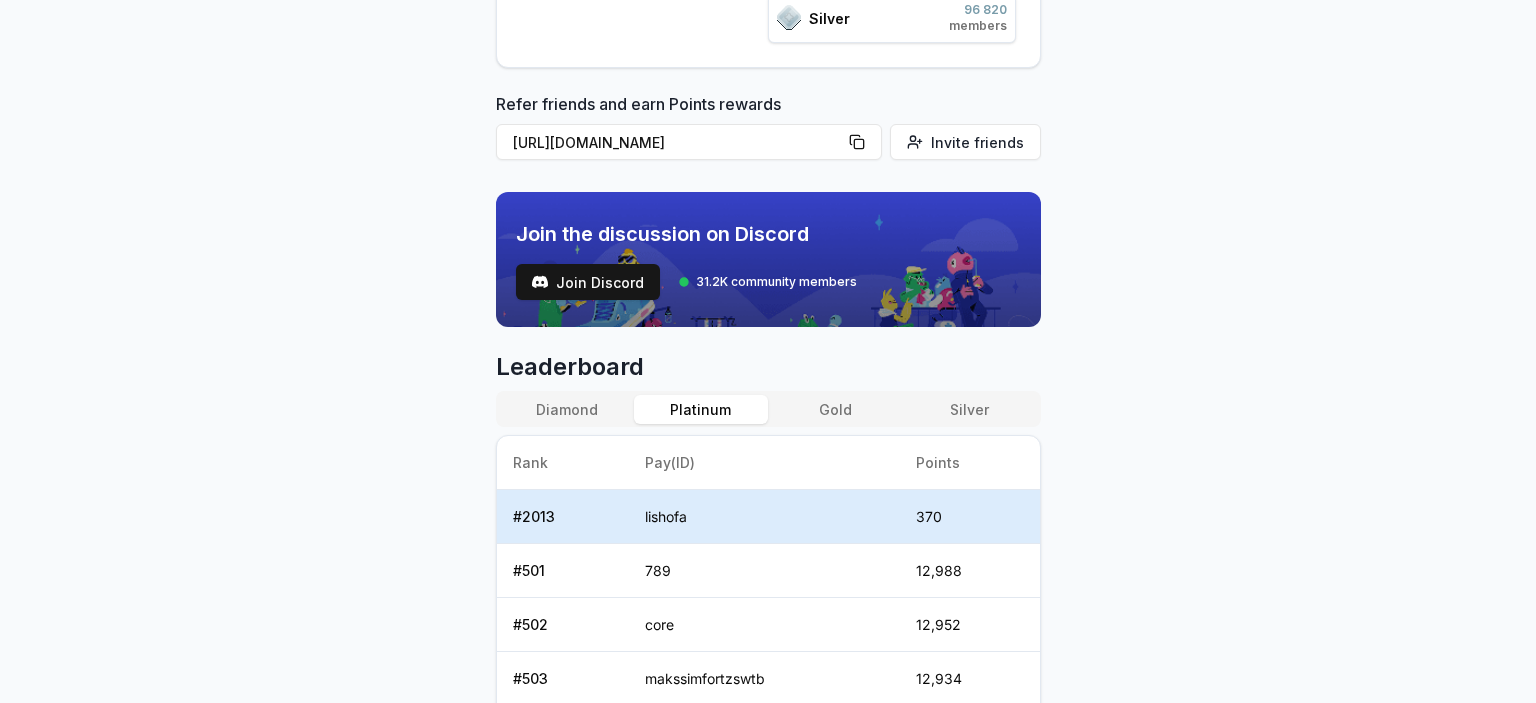 click on "Diamond" at bounding box center [567, 409] 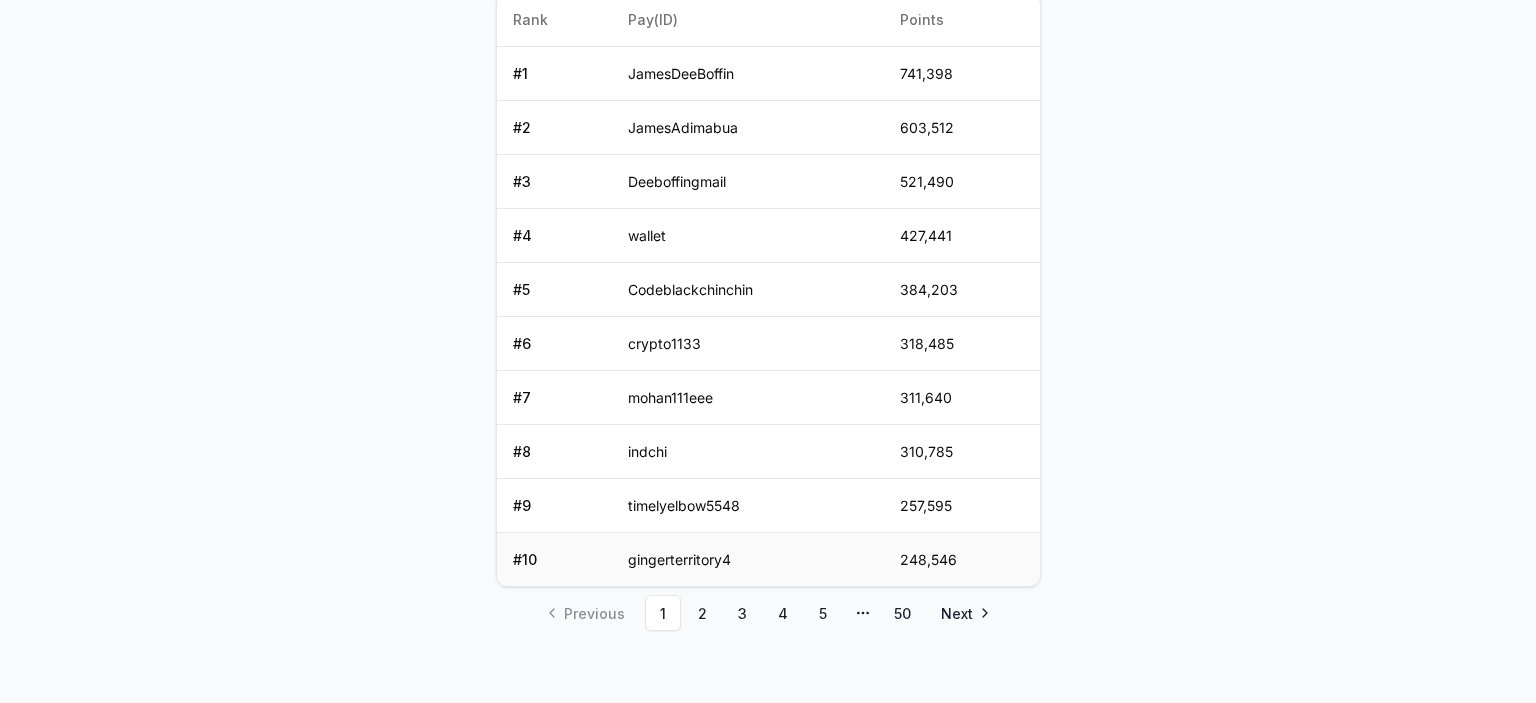 scroll, scrollTop: 964, scrollLeft: 0, axis: vertical 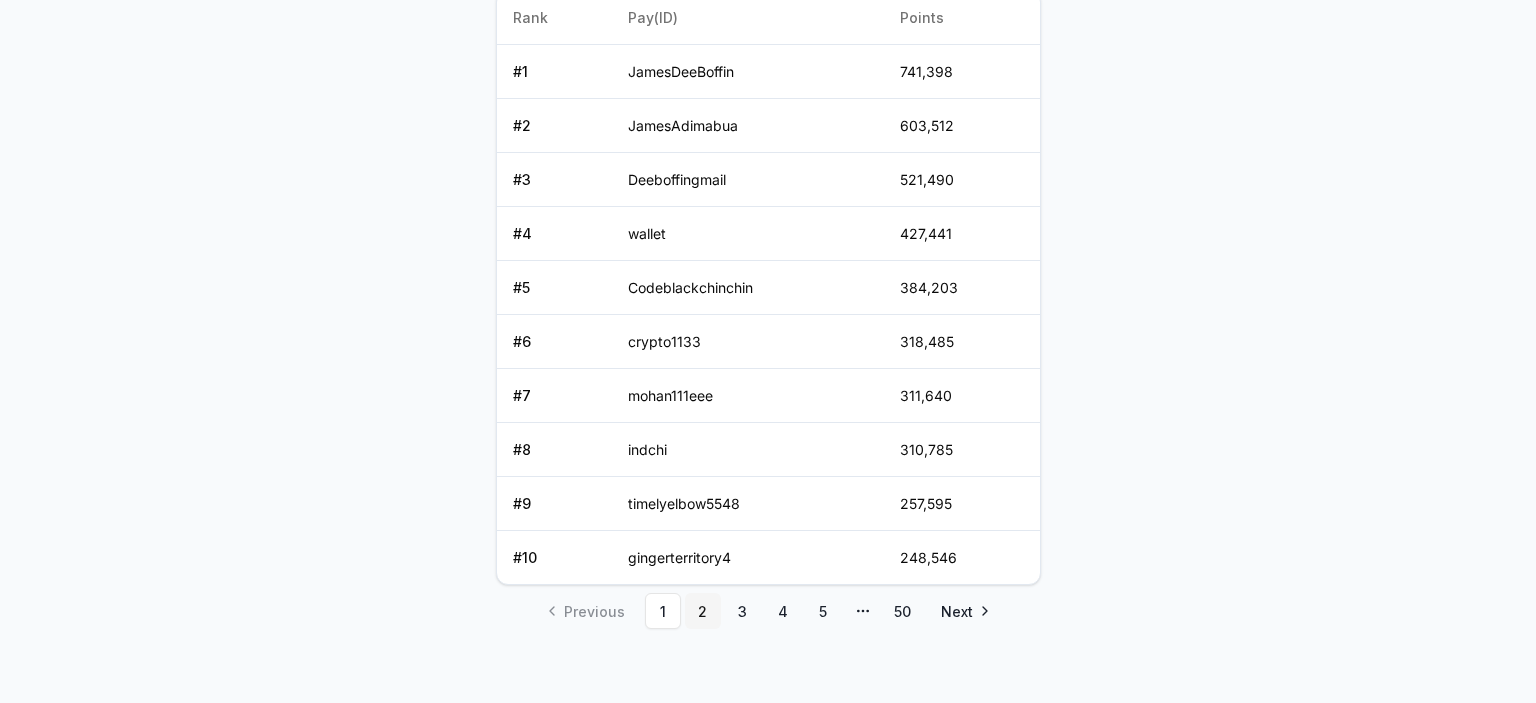 click on "2" at bounding box center [703, 611] 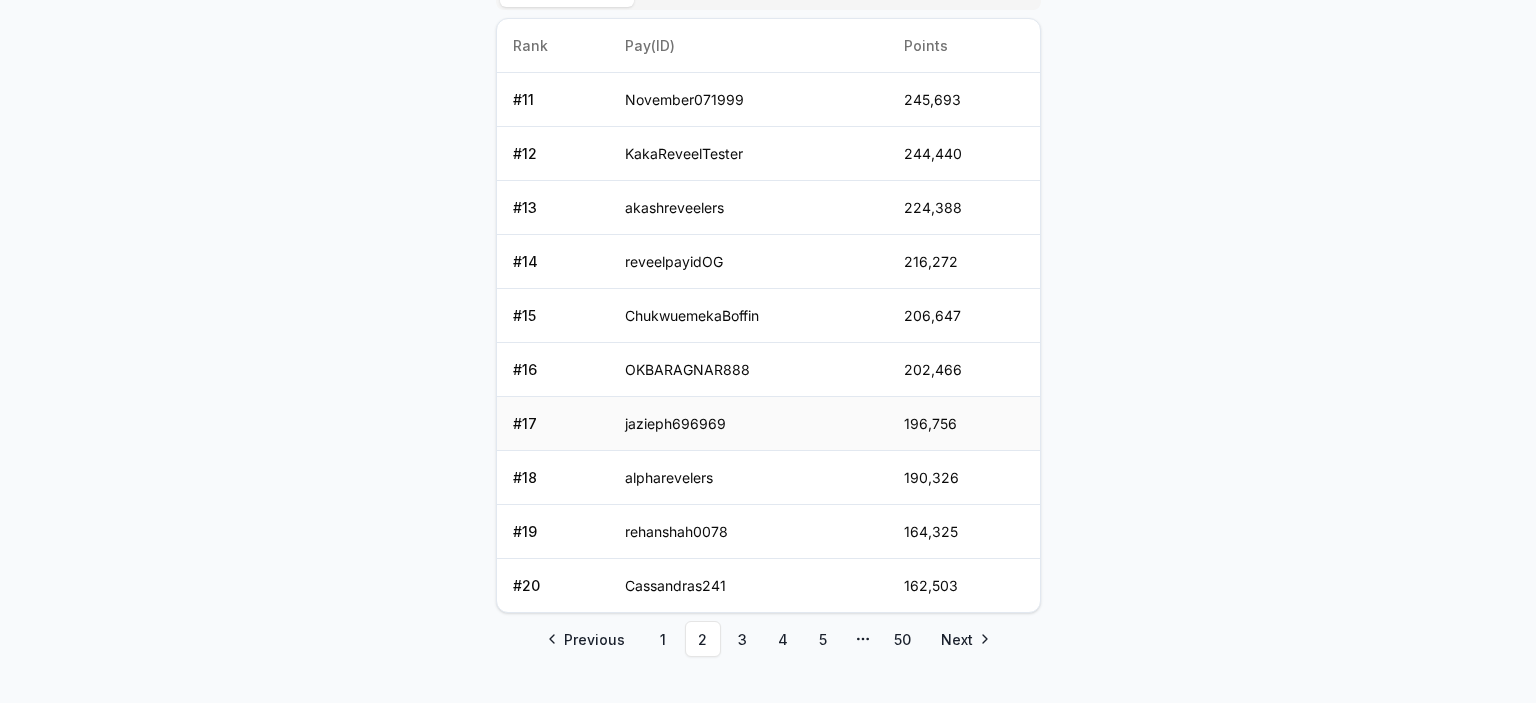 scroll, scrollTop: 964, scrollLeft: 0, axis: vertical 